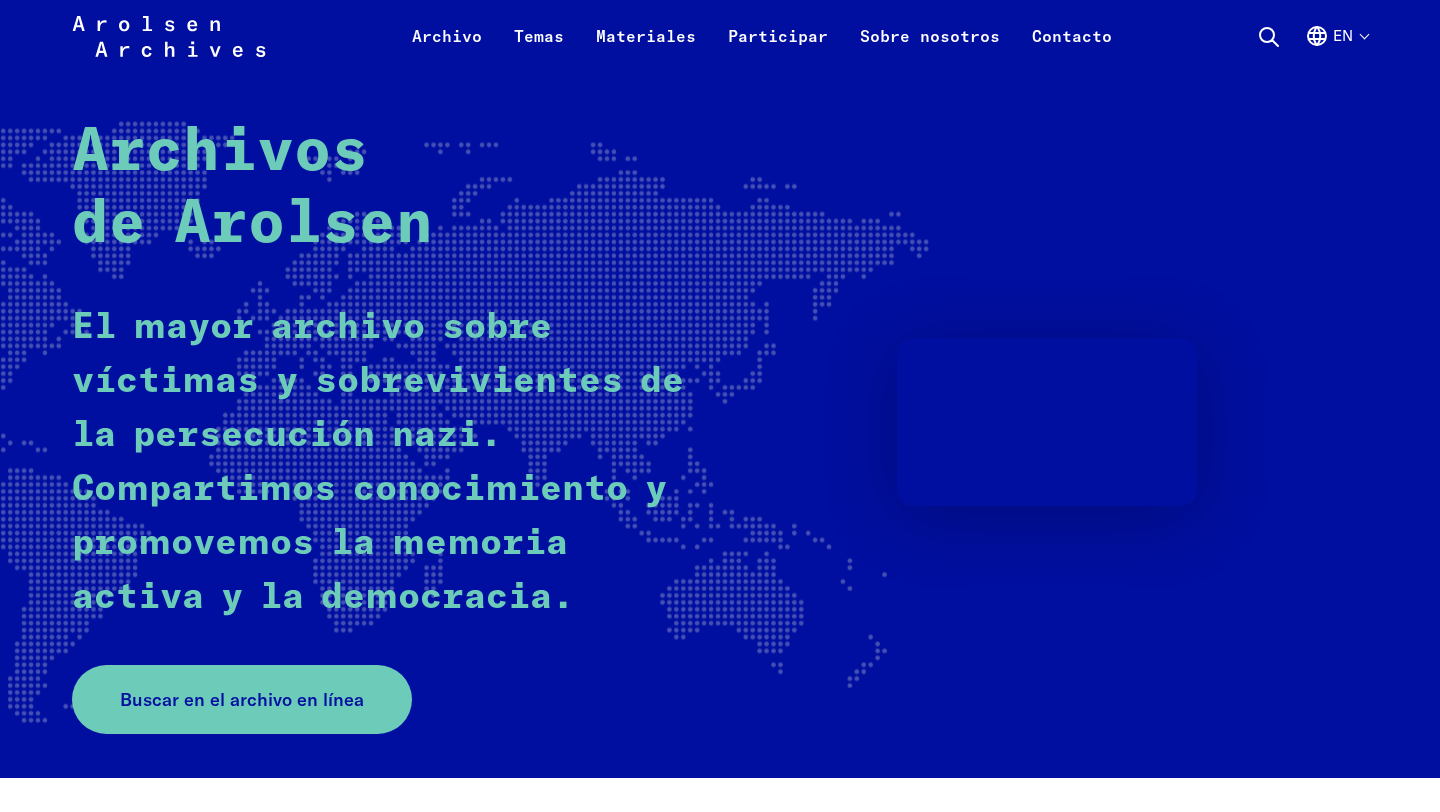 scroll, scrollTop: 111, scrollLeft: 0, axis: vertical 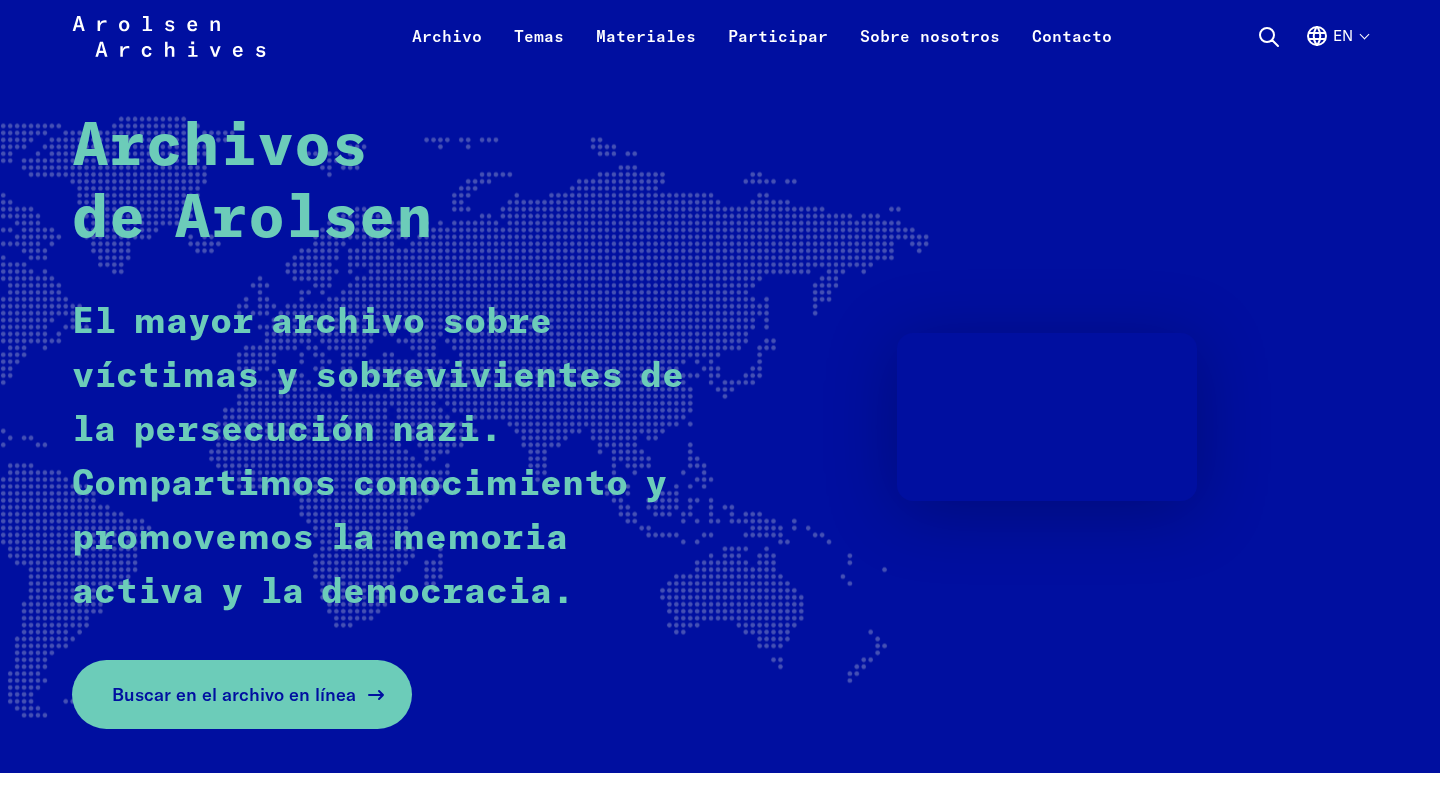 click on "Buscar en el archivo en línea" at bounding box center [234, 694] 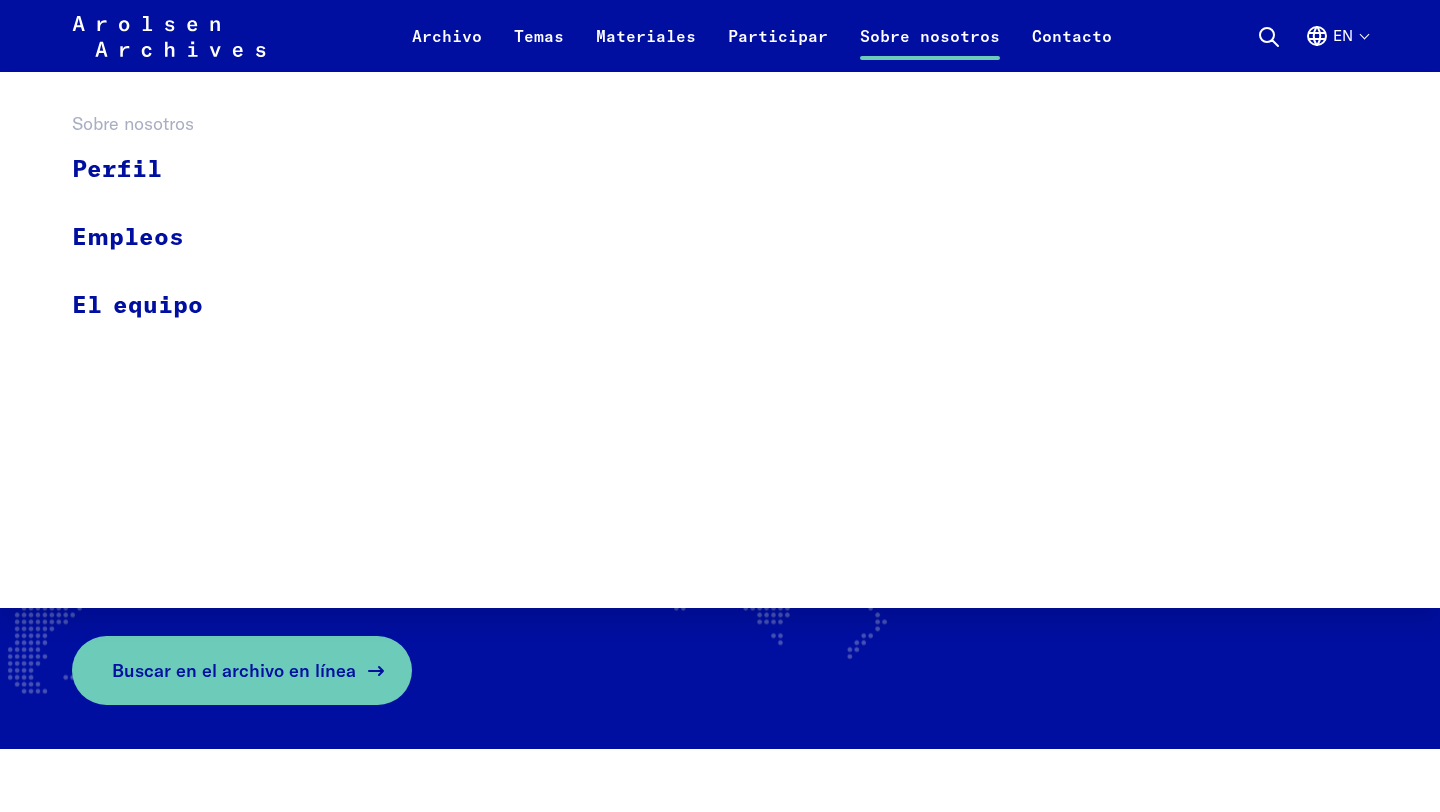 scroll, scrollTop: 0, scrollLeft: 0, axis: both 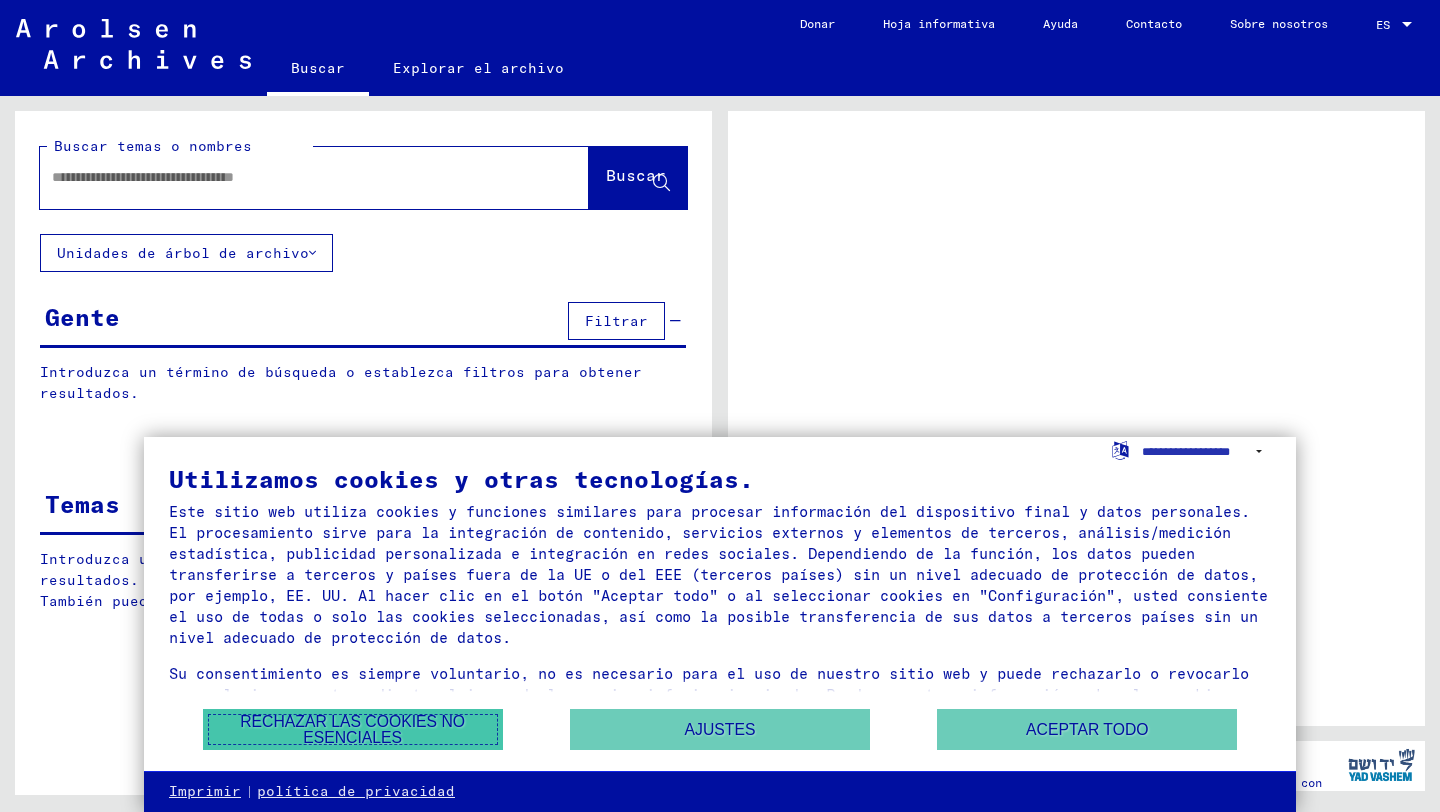 click on "Rechazar las cookies no esenciales" at bounding box center (352, 729) 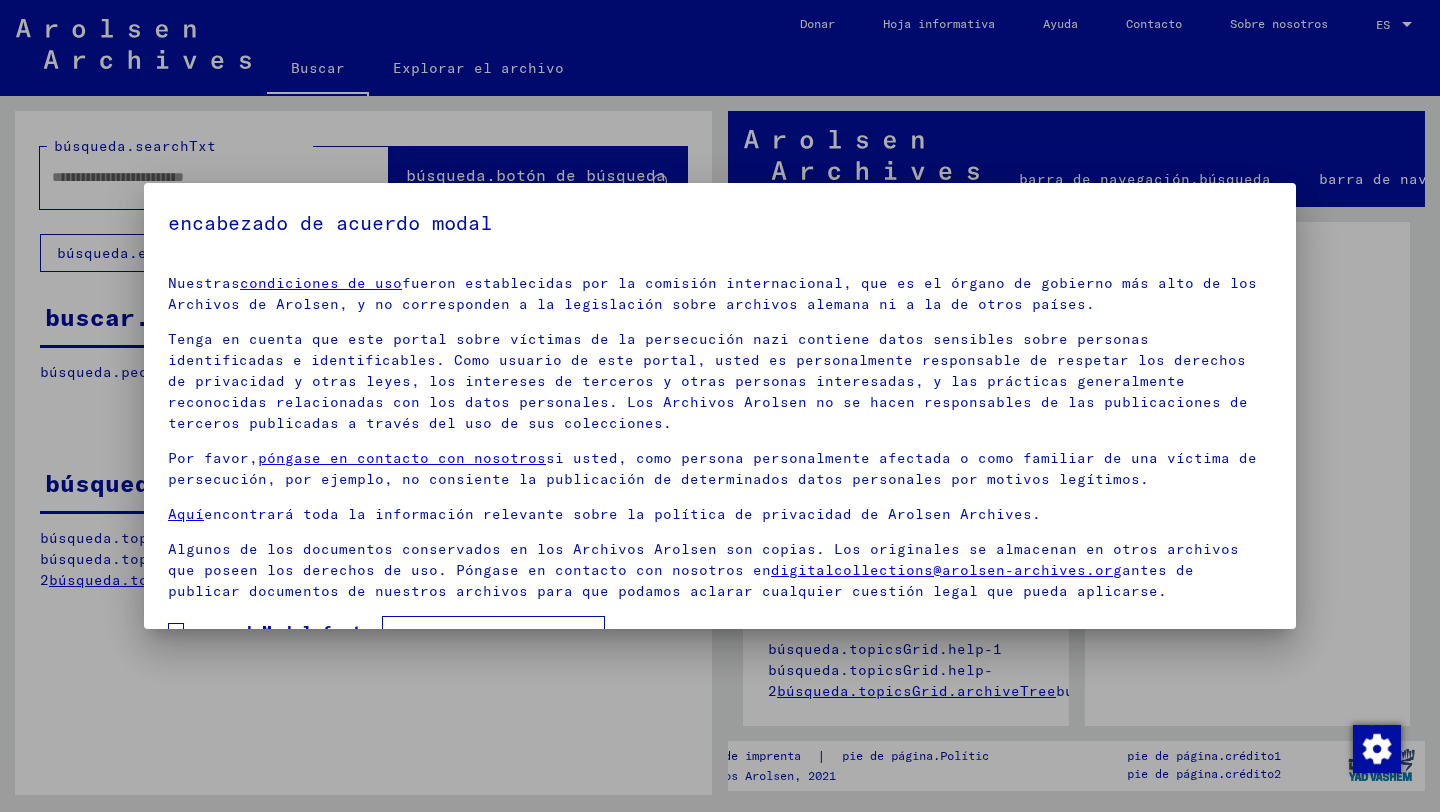 scroll, scrollTop: 48, scrollLeft: 0, axis: vertical 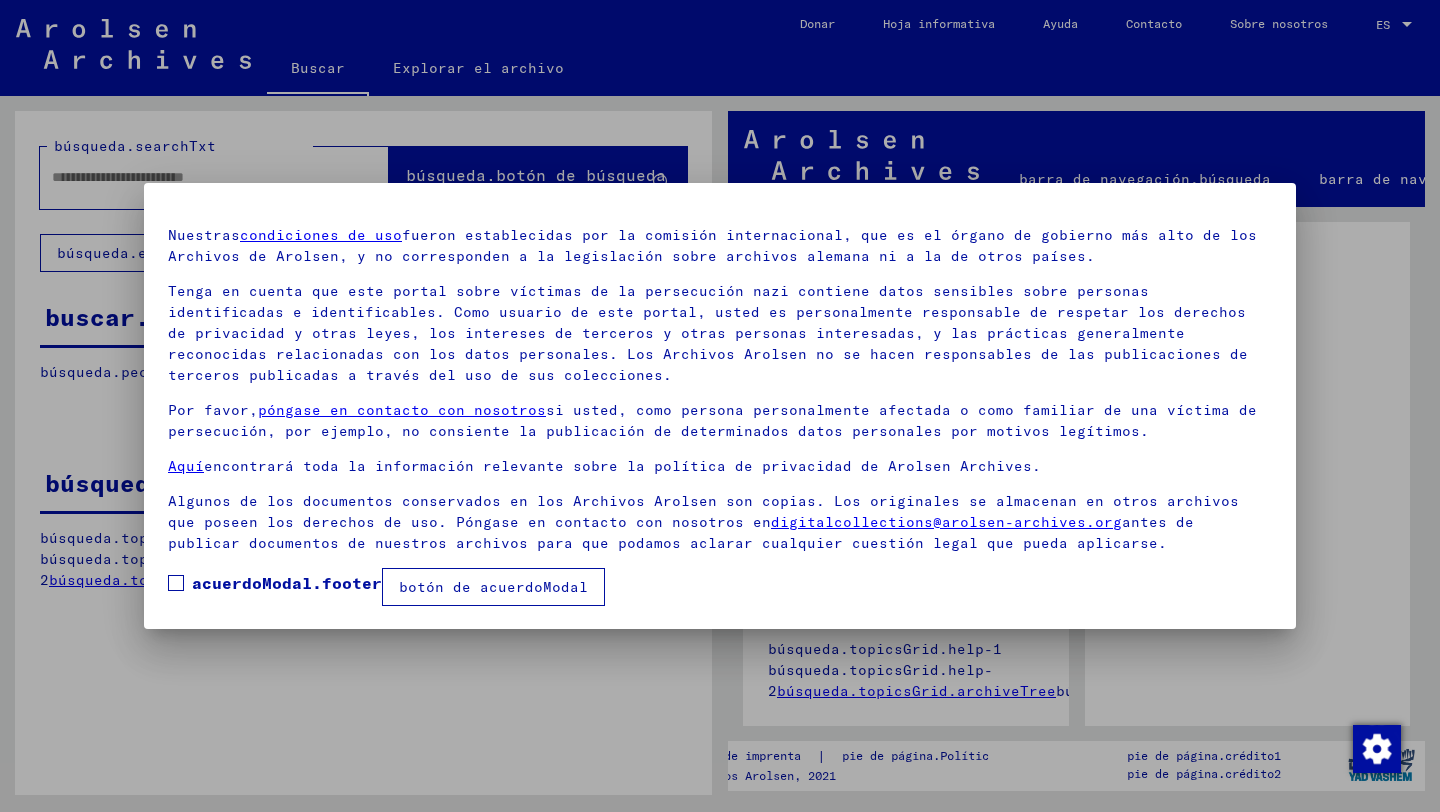 click on "acuerdoModal.footer" at bounding box center (275, 583) 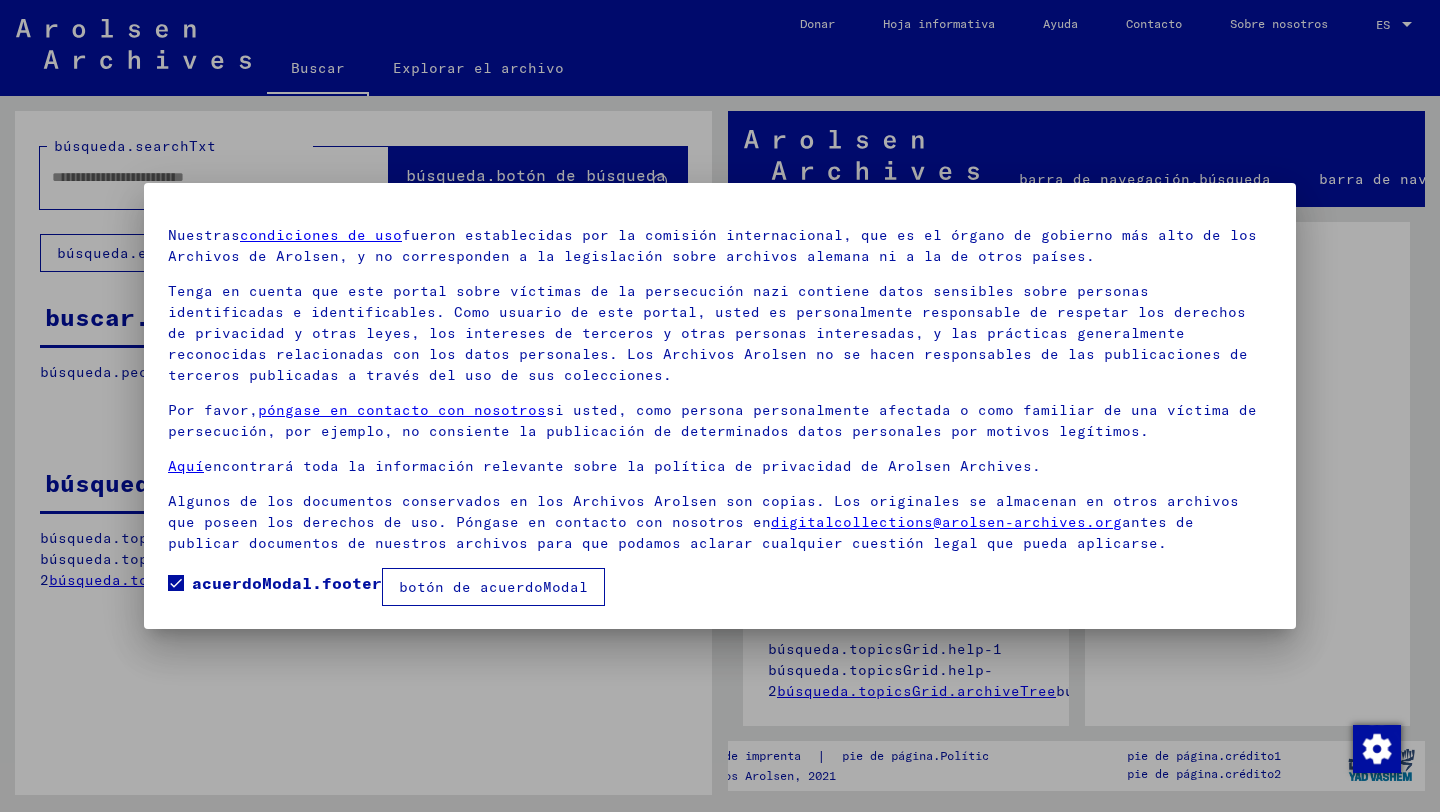 click on "botón de acuerdoModal" at bounding box center [493, 587] 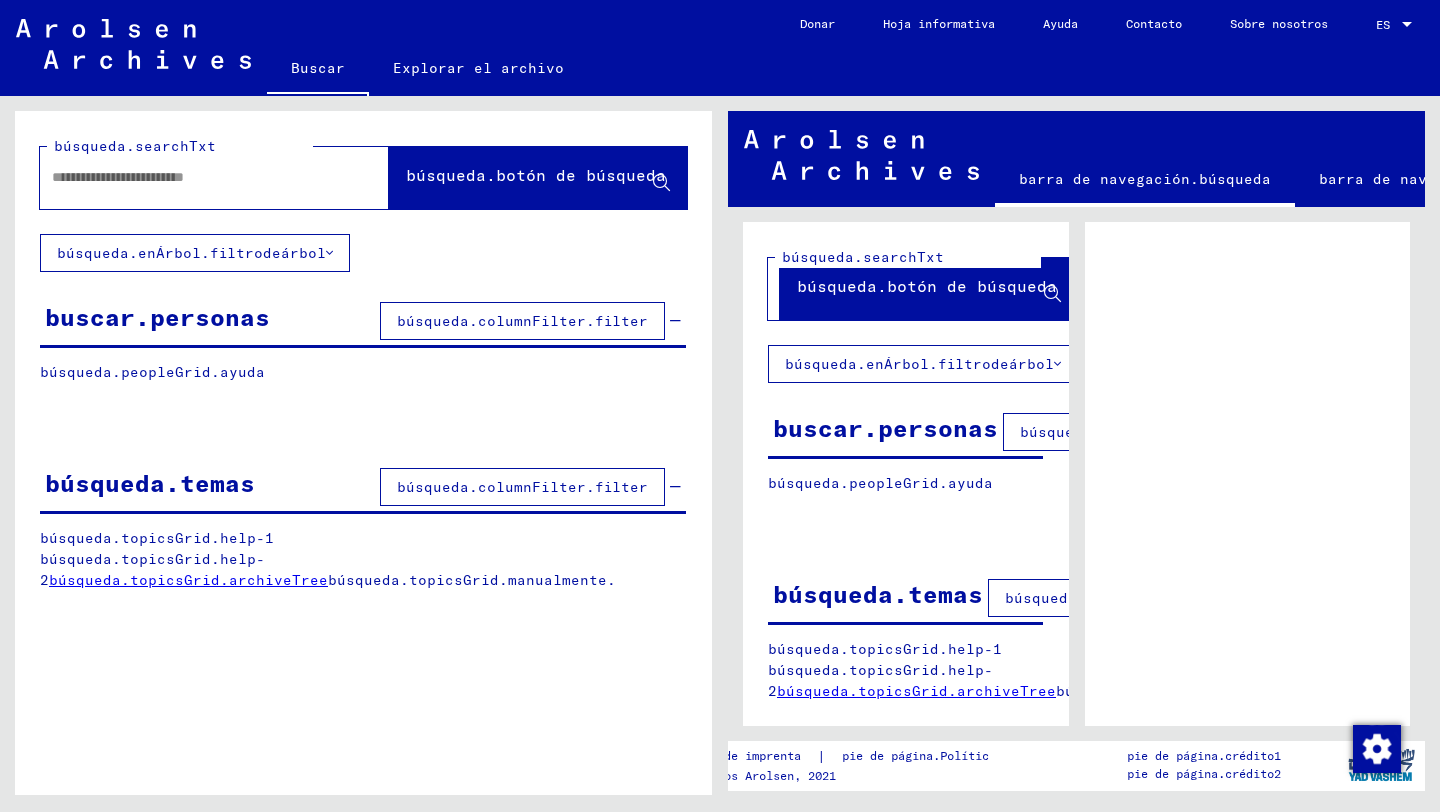 click on "búsqueda.columnFilter.filter" at bounding box center (522, 321) 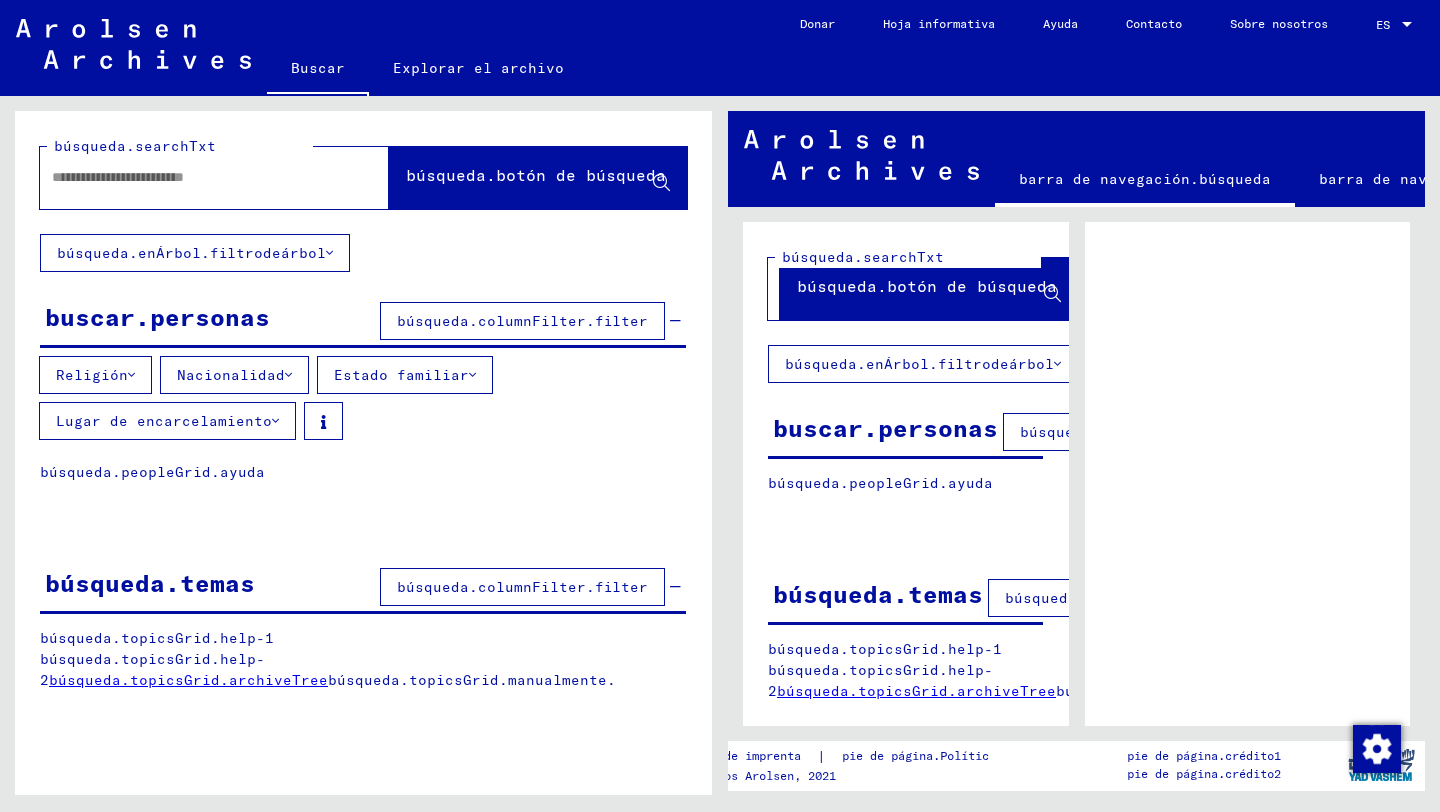 click at bounding box center [196, 177] 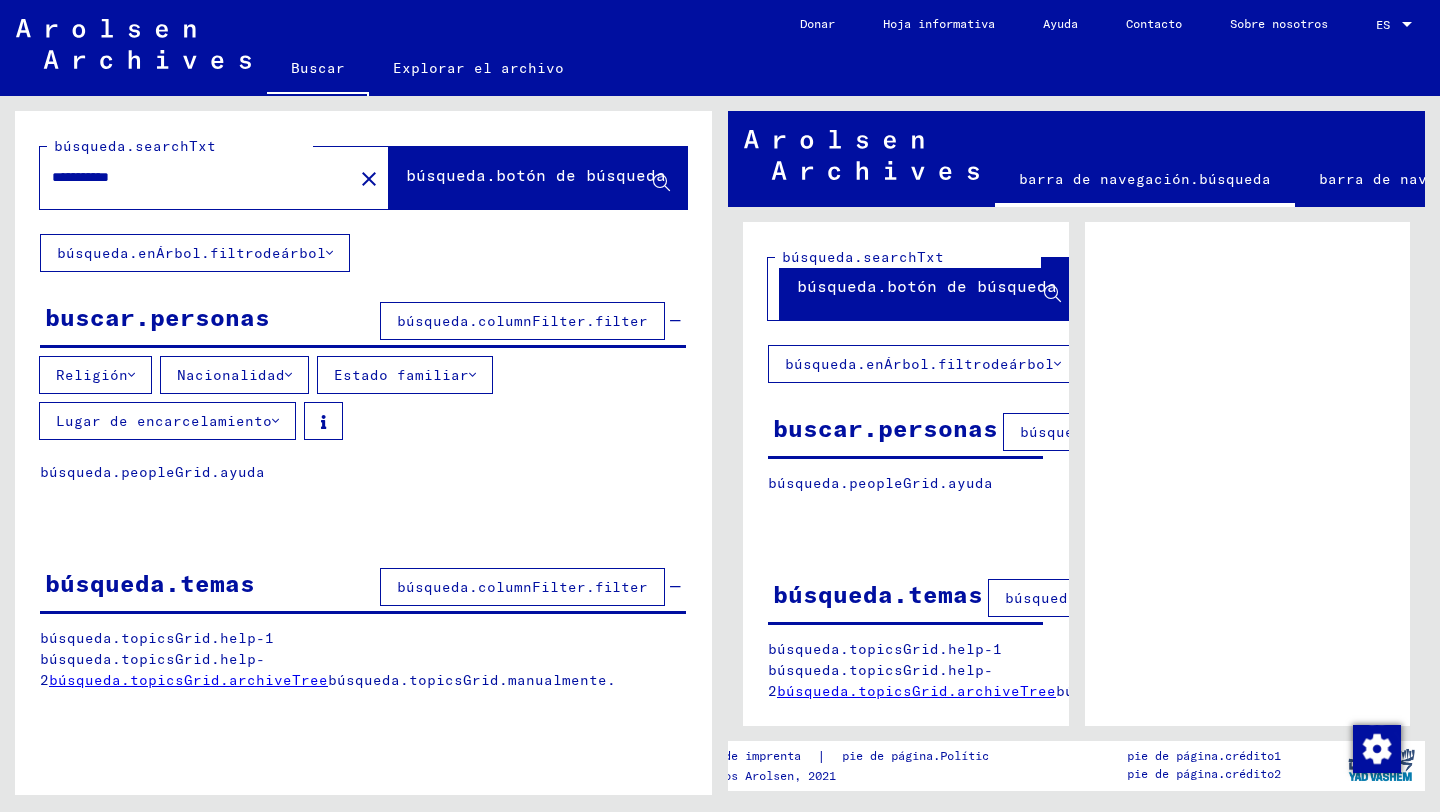 click on "**********" at bounding box center [196, 177] 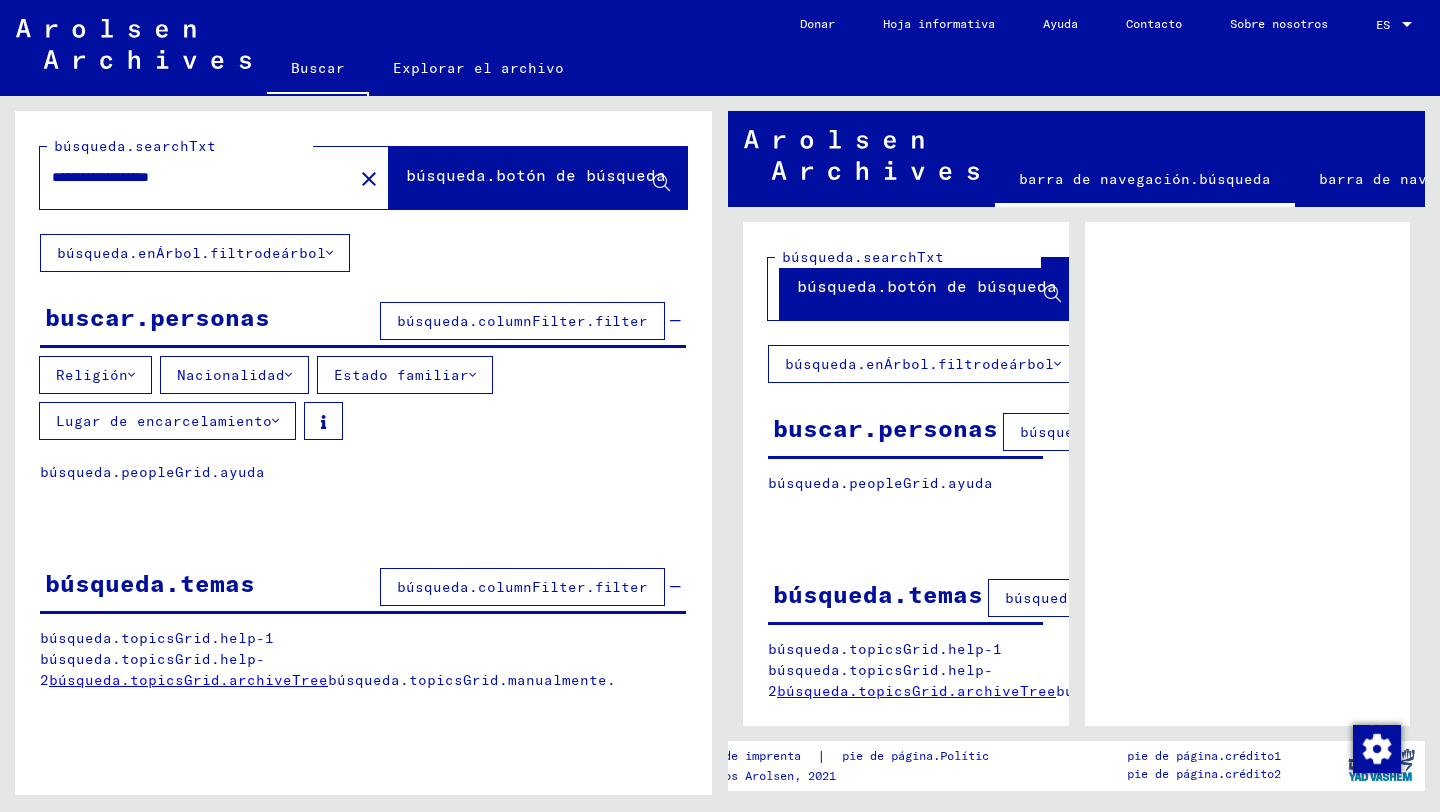type on "**********" 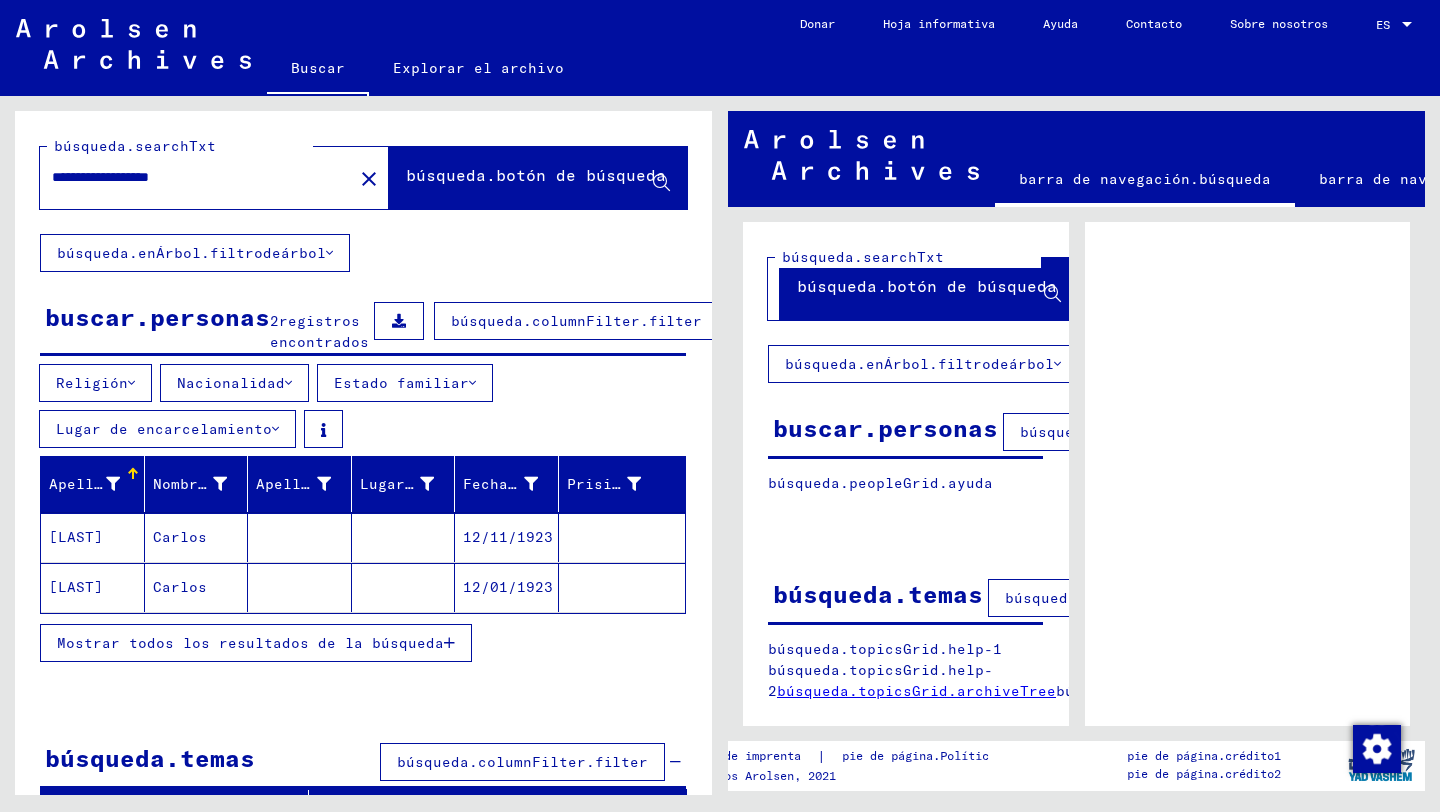 click on "[LAST]" at bounding box center [93, 587] 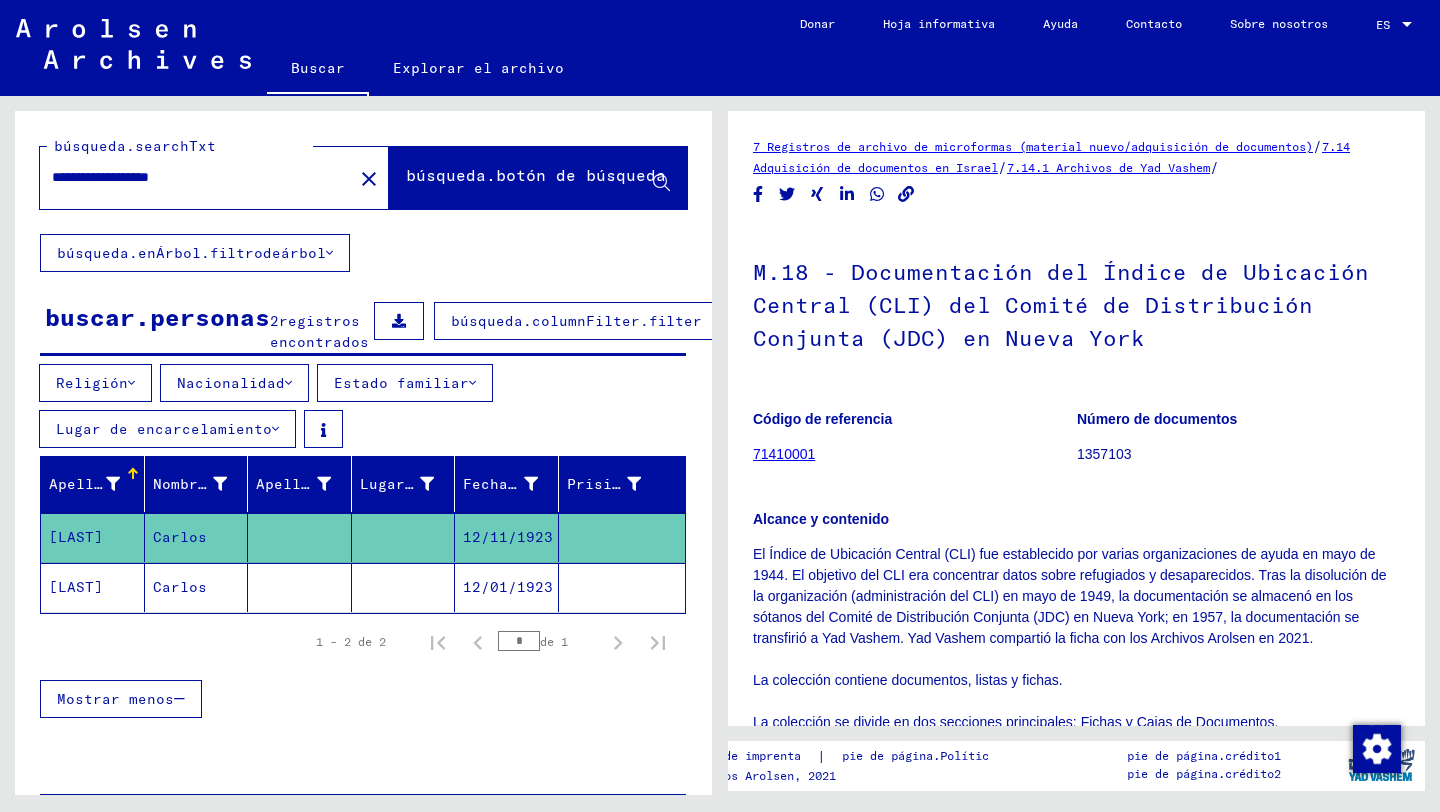scroll, scrollTop: 0, scrollLeft: 0, axis: both 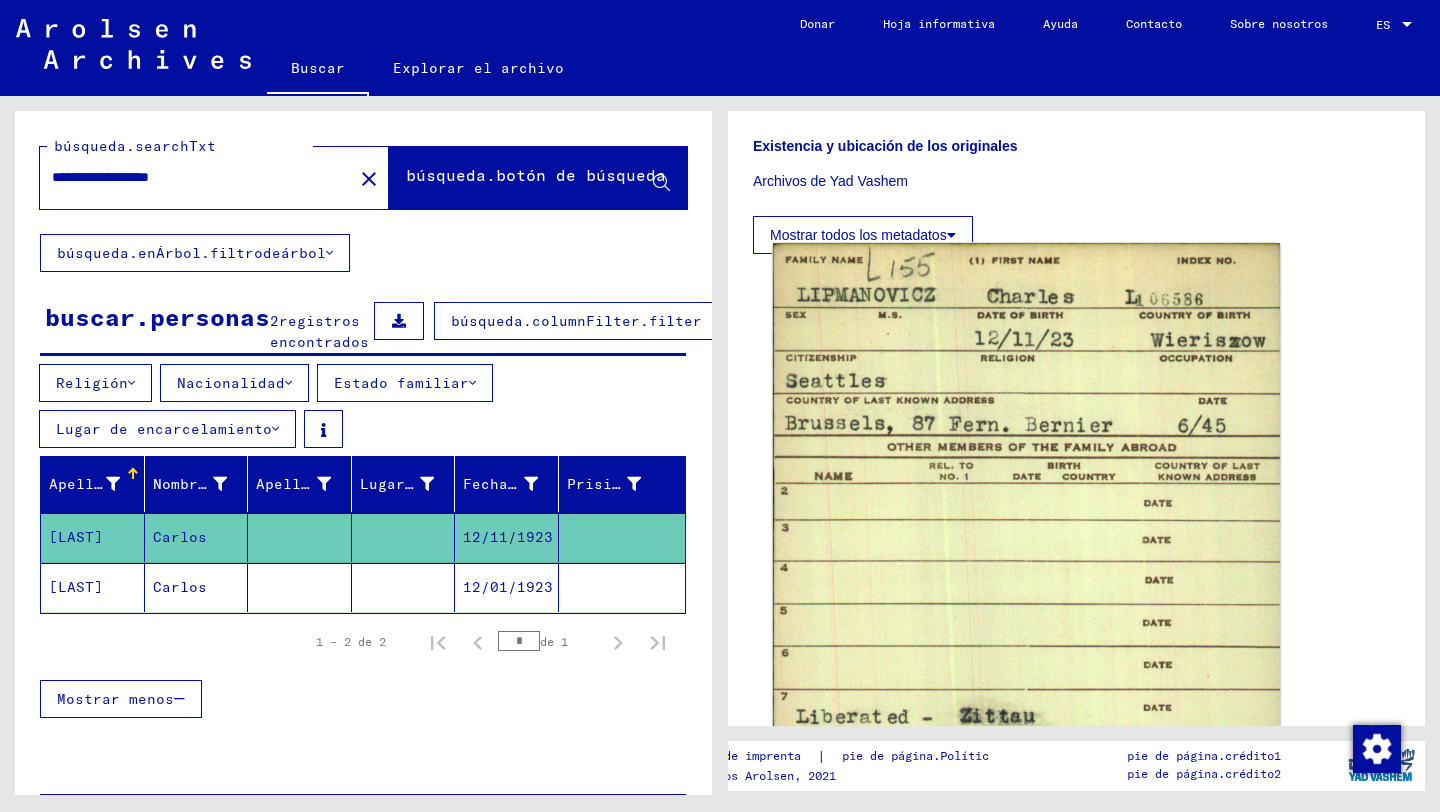 click 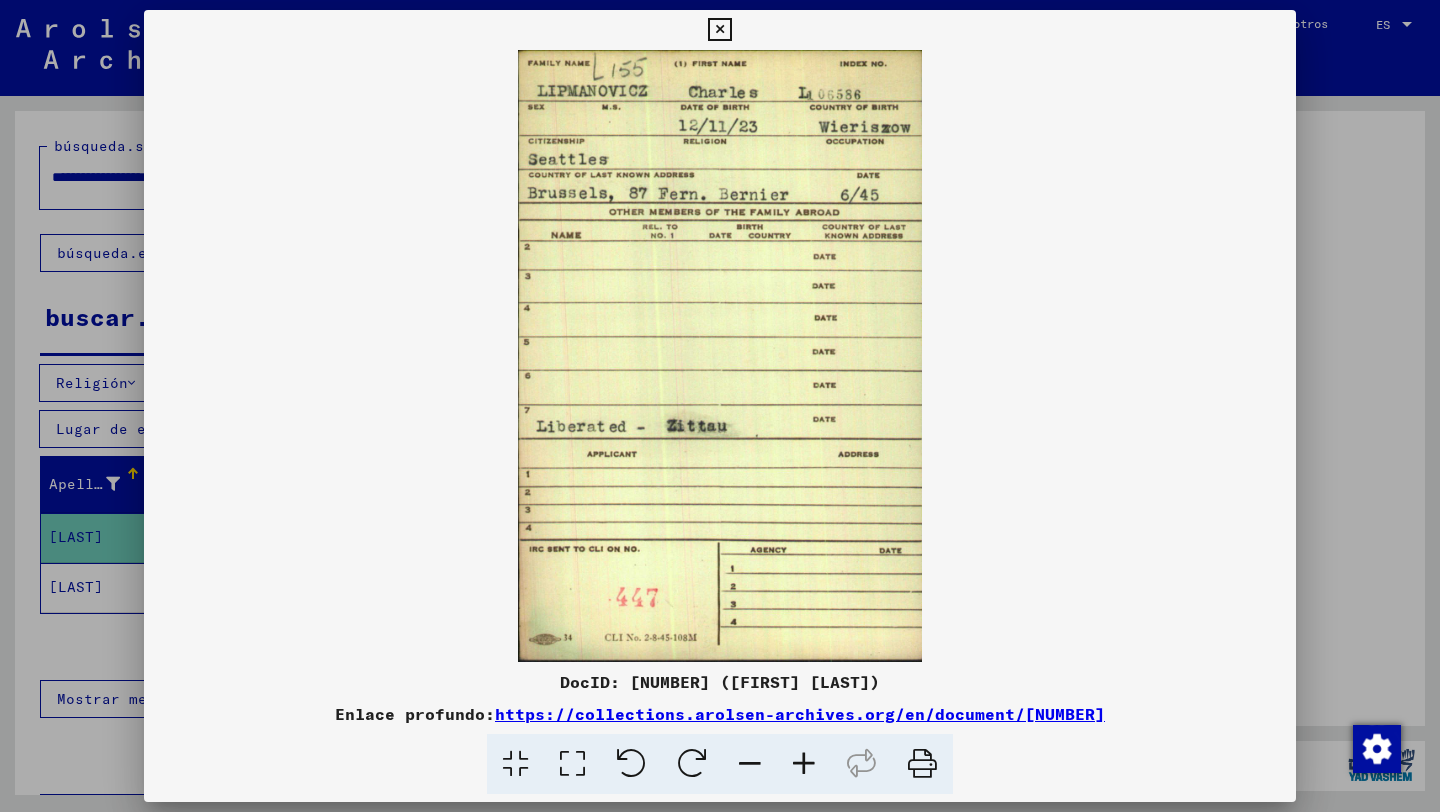 click on "https://collections.arolsen-archives.org/en/document/[NUMBER]" at bounding box center [800, 714] 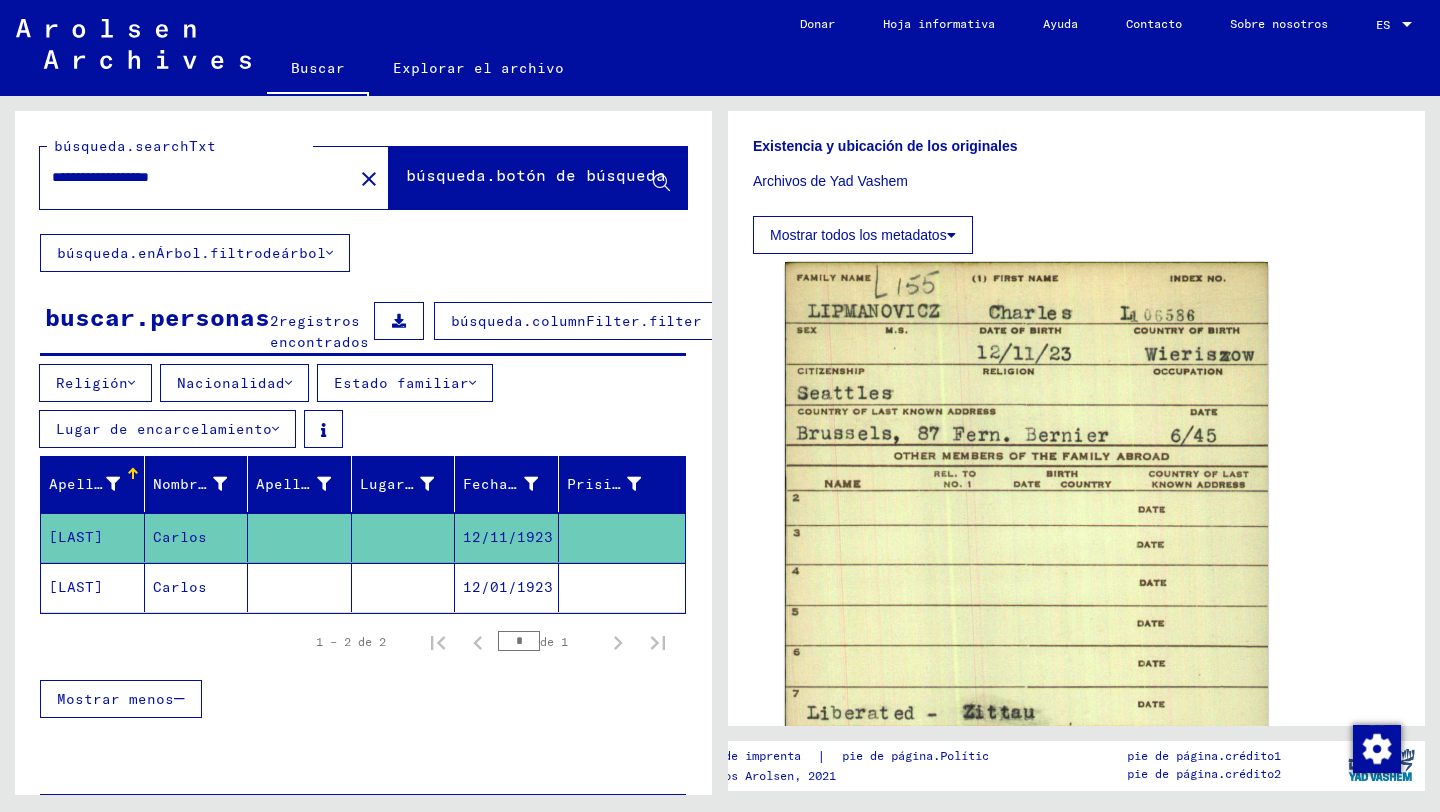 click on "[LAST]" 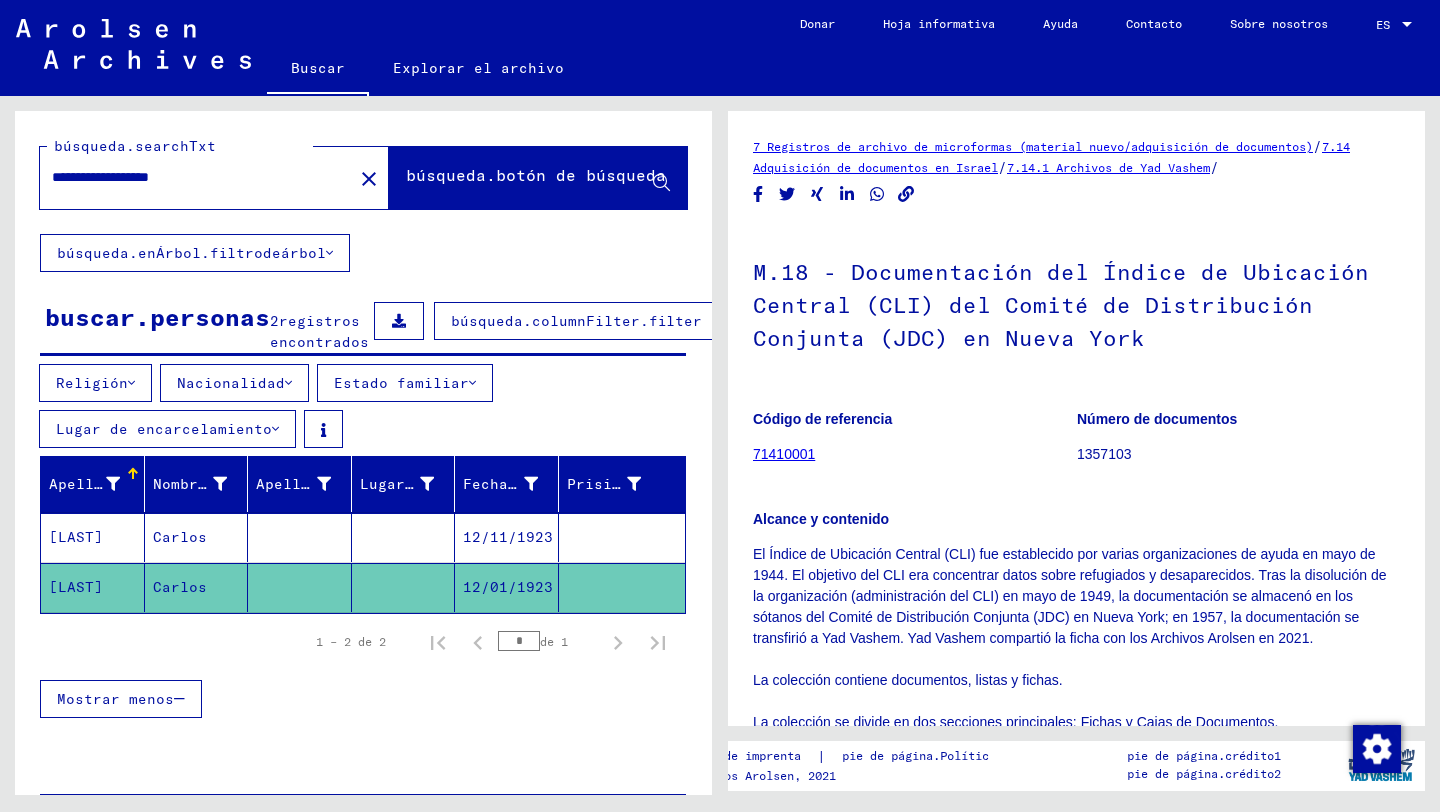 scroll, scrollTop: 0, scrollLeft: 0, axis: both 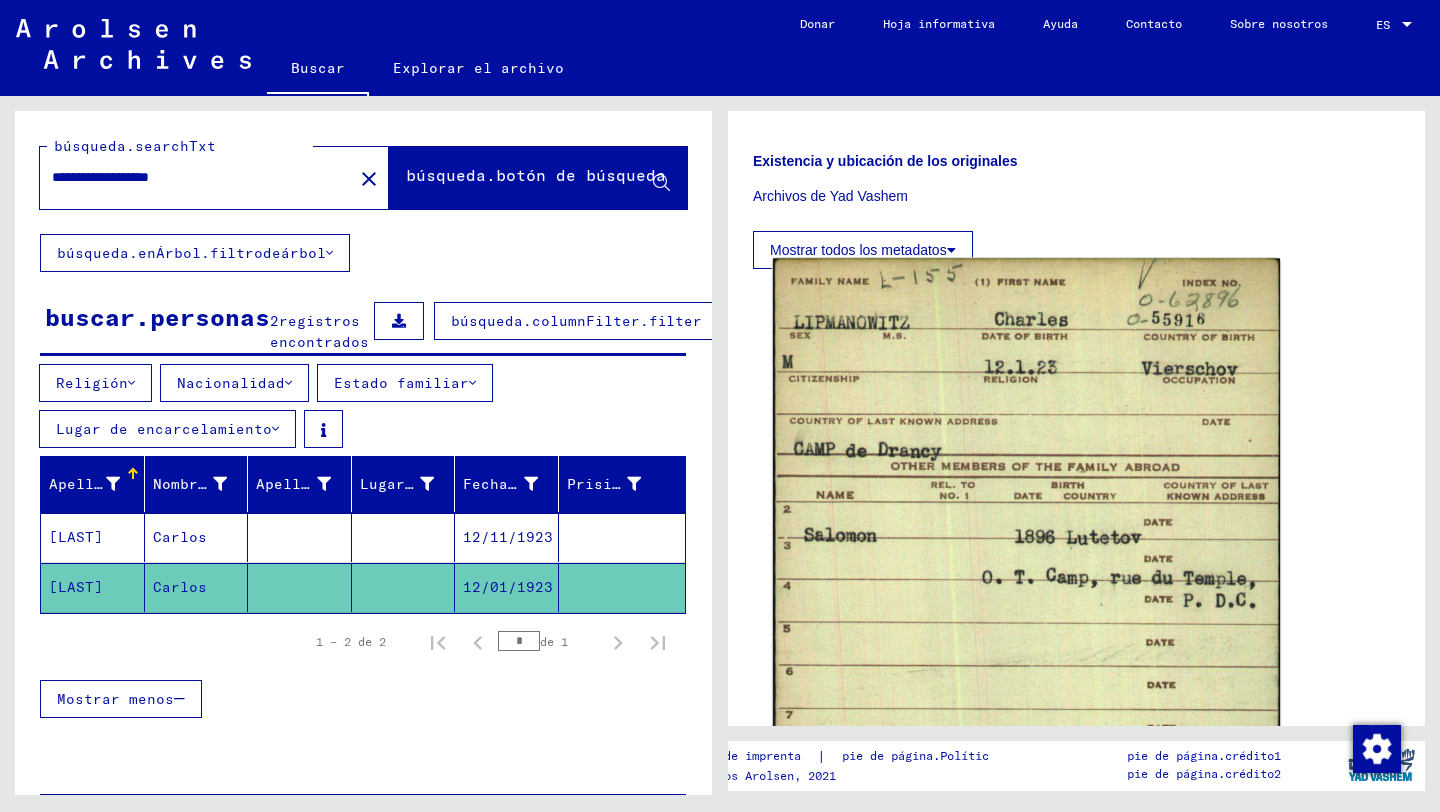 click 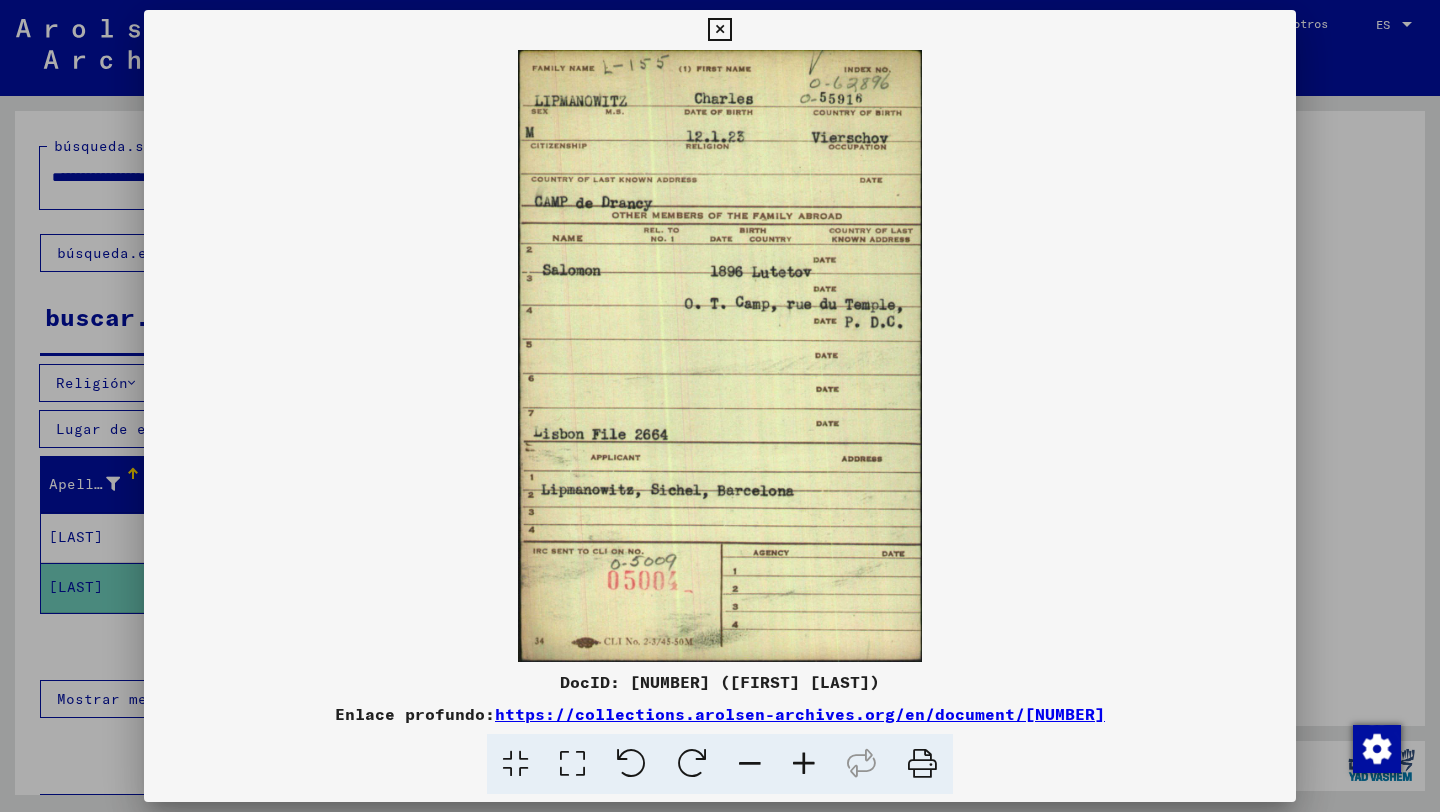 click at bounding box center [720, 406] 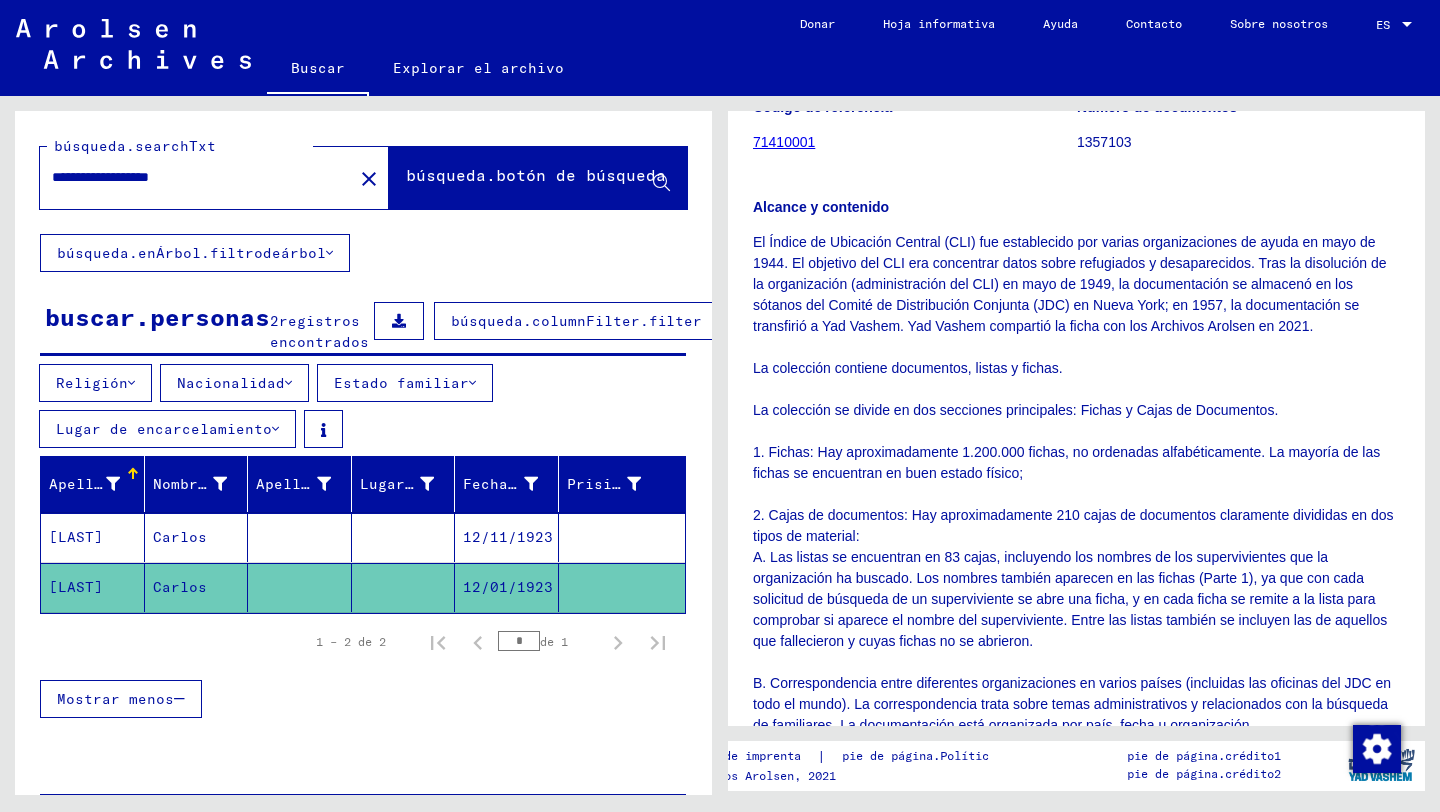 scroll, scrollTop: 59, scrollLeft: 0, axis: vertical 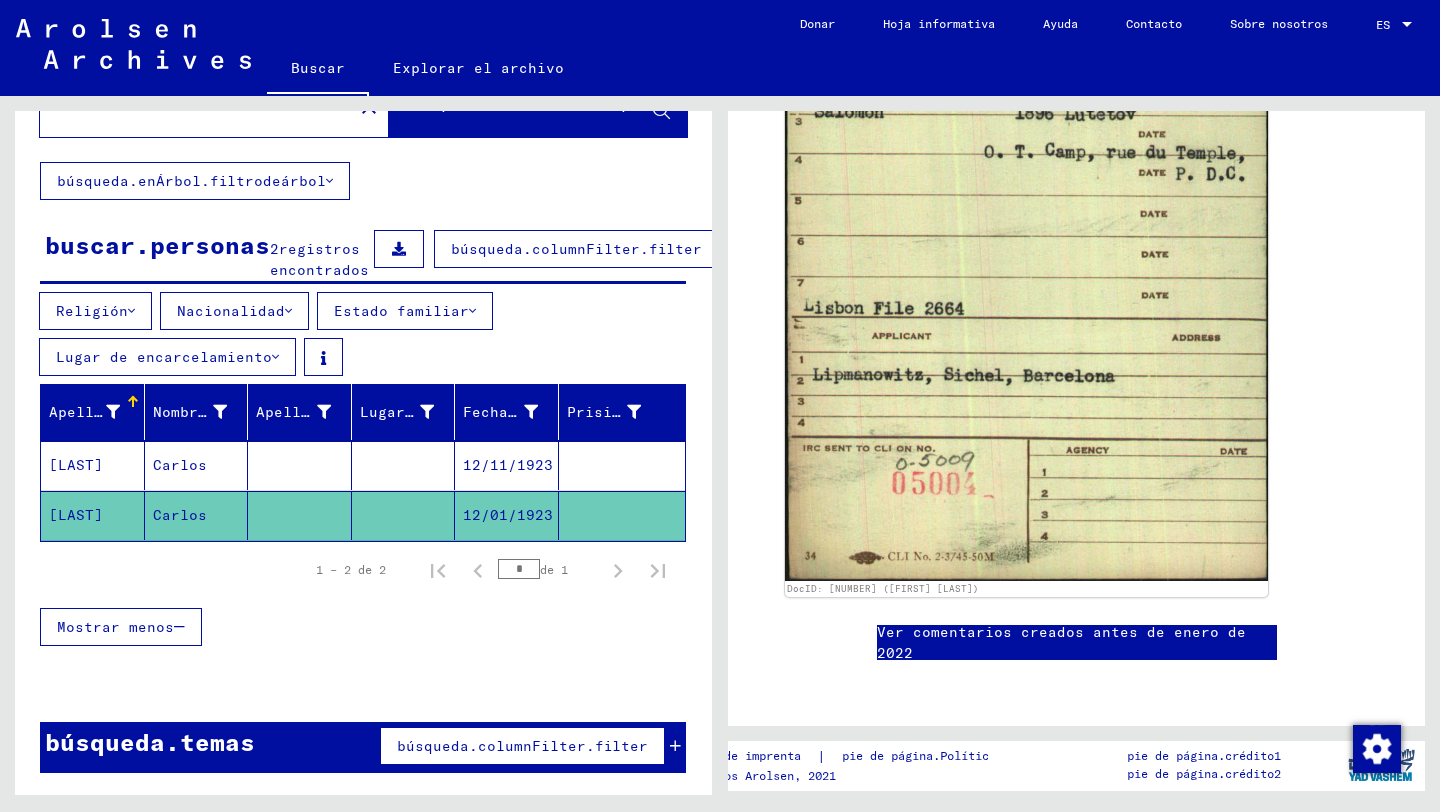 click on "Ver comentarios creados antes de enero de 2022" 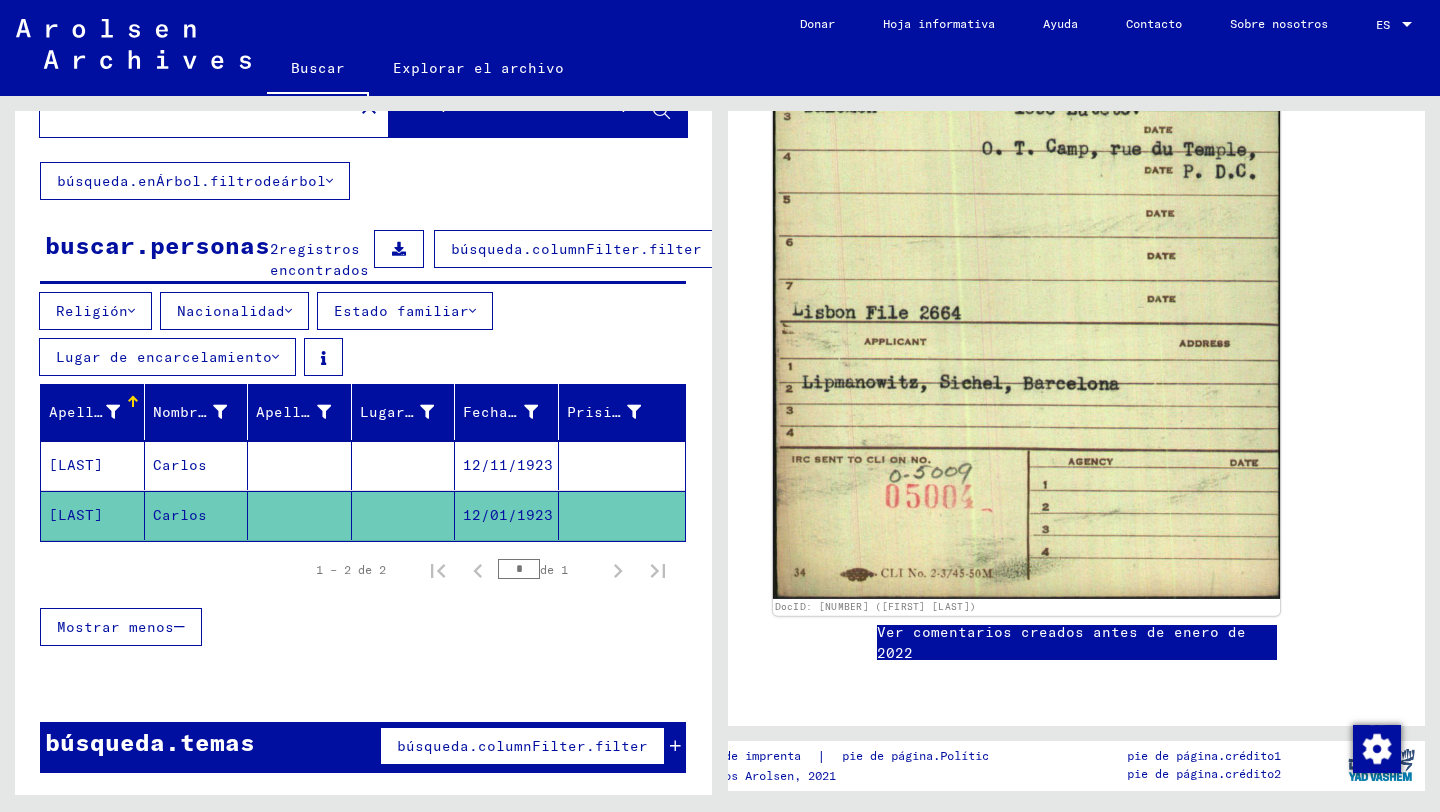 click 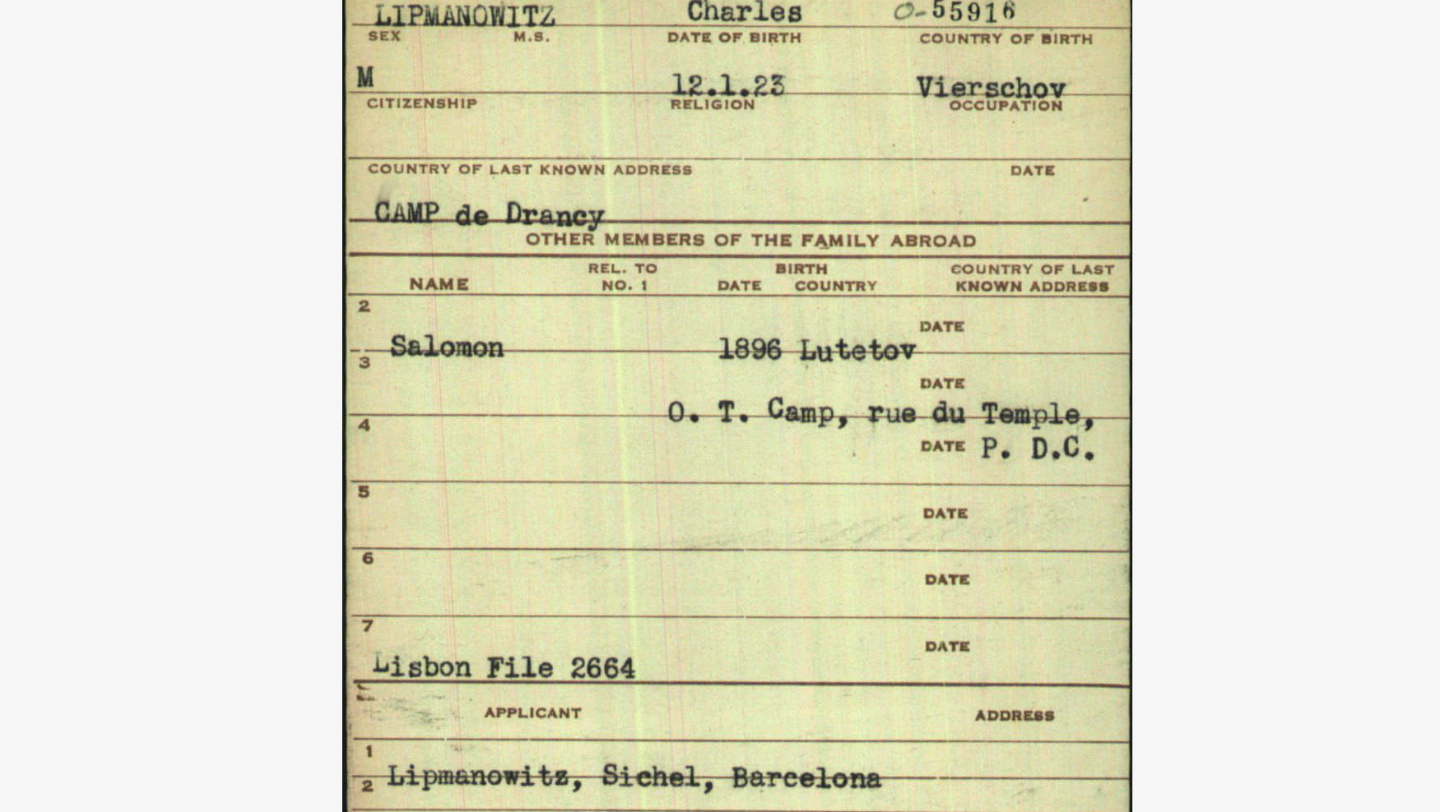 drag, startPoint x: 691, startPoint y: 222, endPoint x: 690, endPoint y: 277, distance: 55.00909 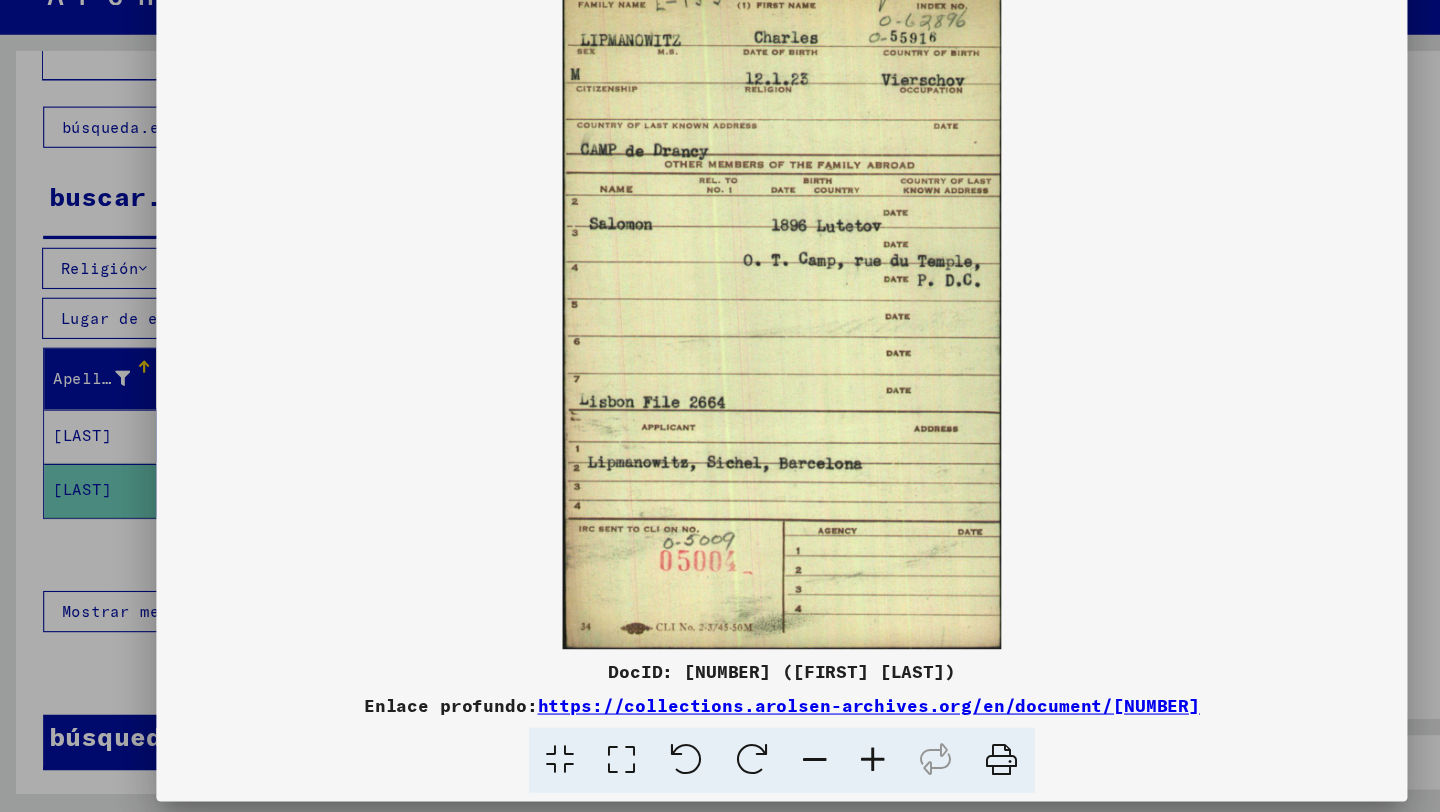 scroll, scrollTop: 0, scrollLeft: 0, axis: both 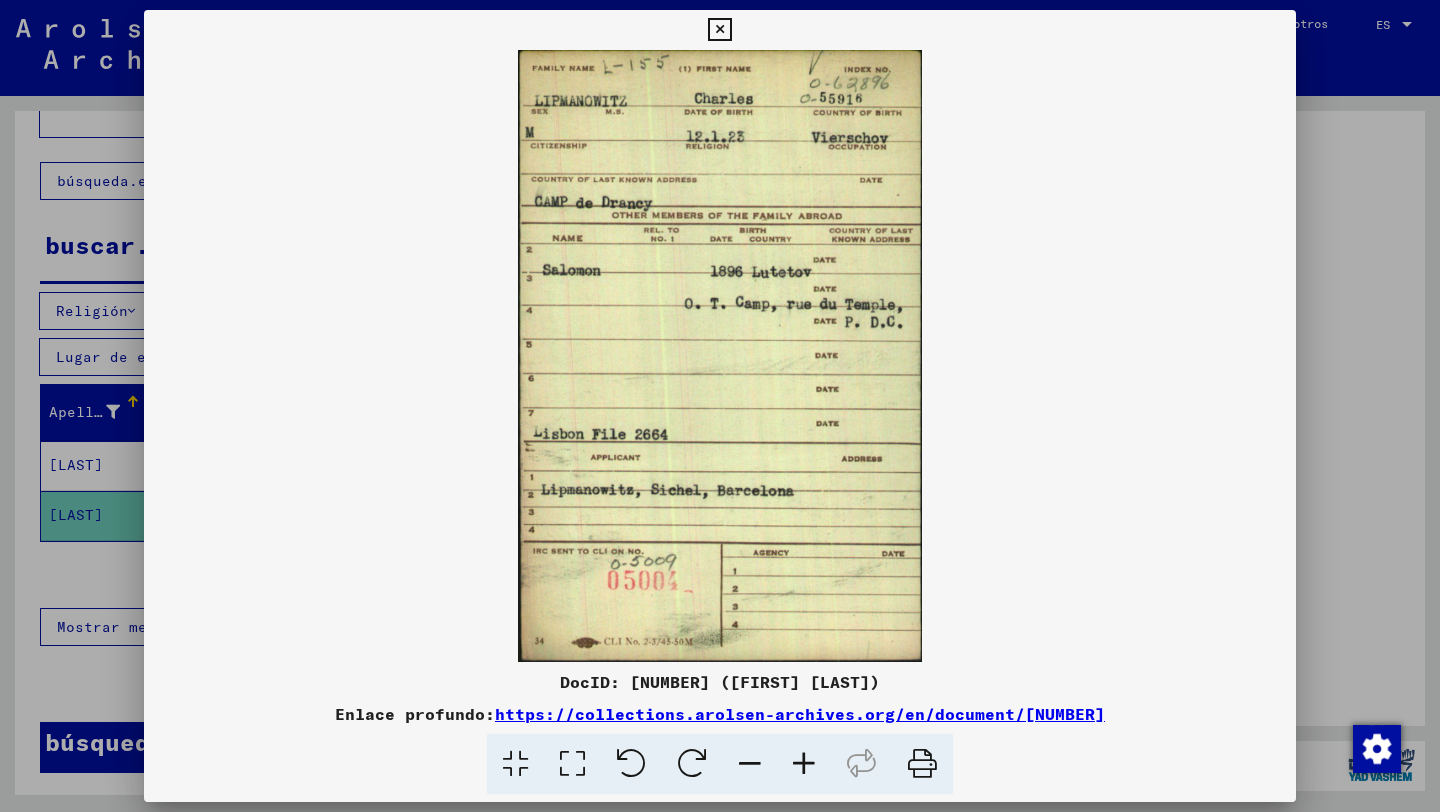 click at bounding box center [719, 30] 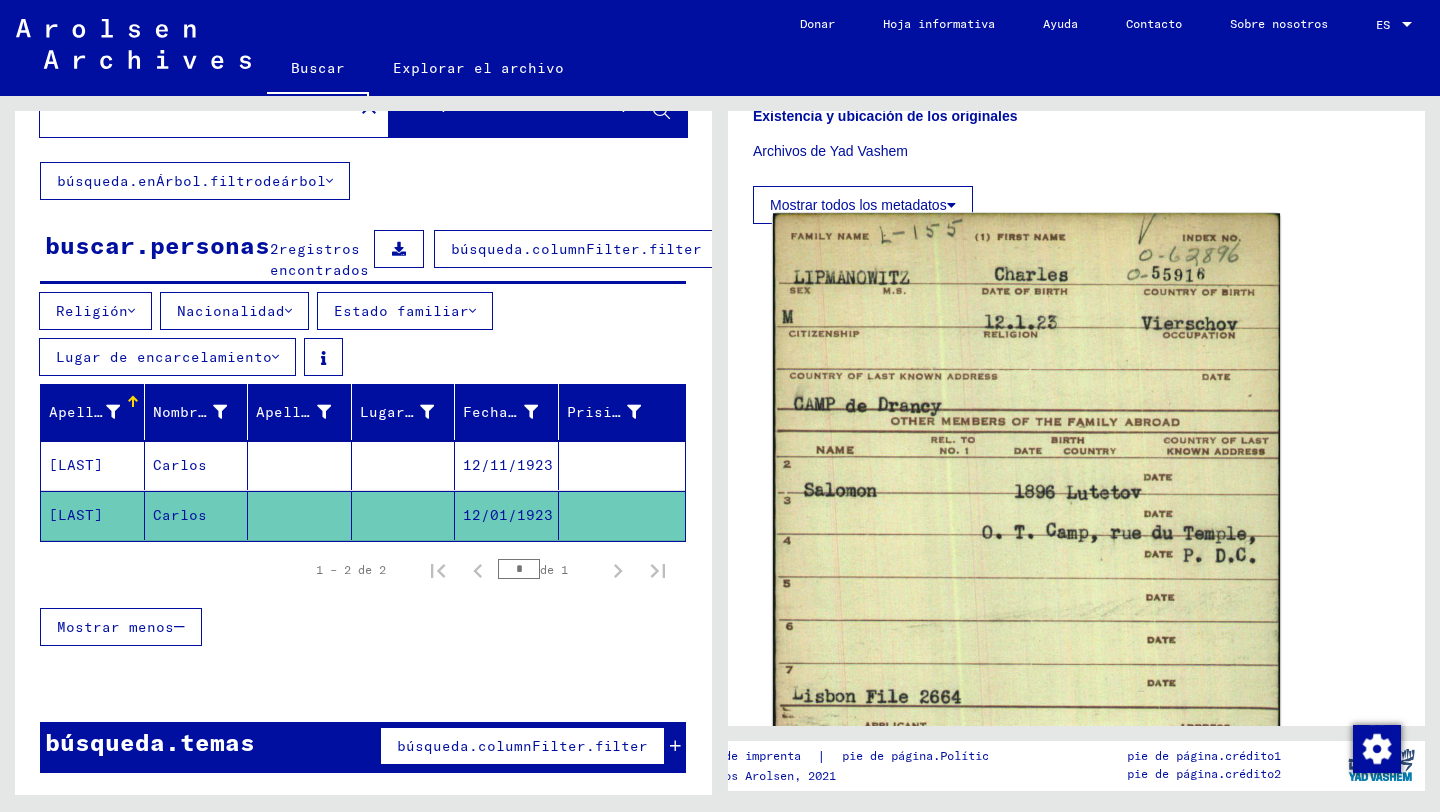 scroll, scrollTop: 978, scrollLeft: 0, axis: vertical 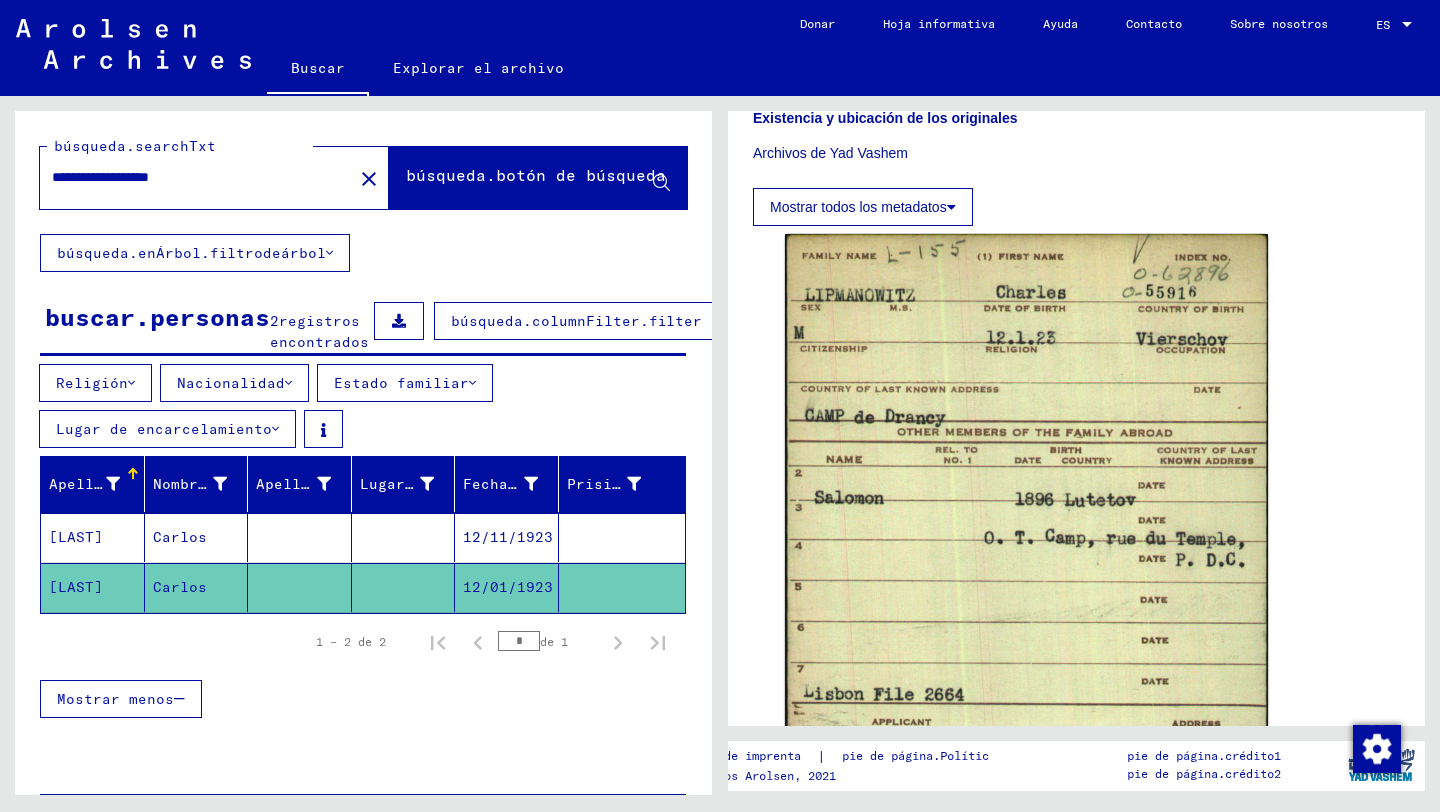 click on "búsqueda.enÁrbol.filtrodeárbol" 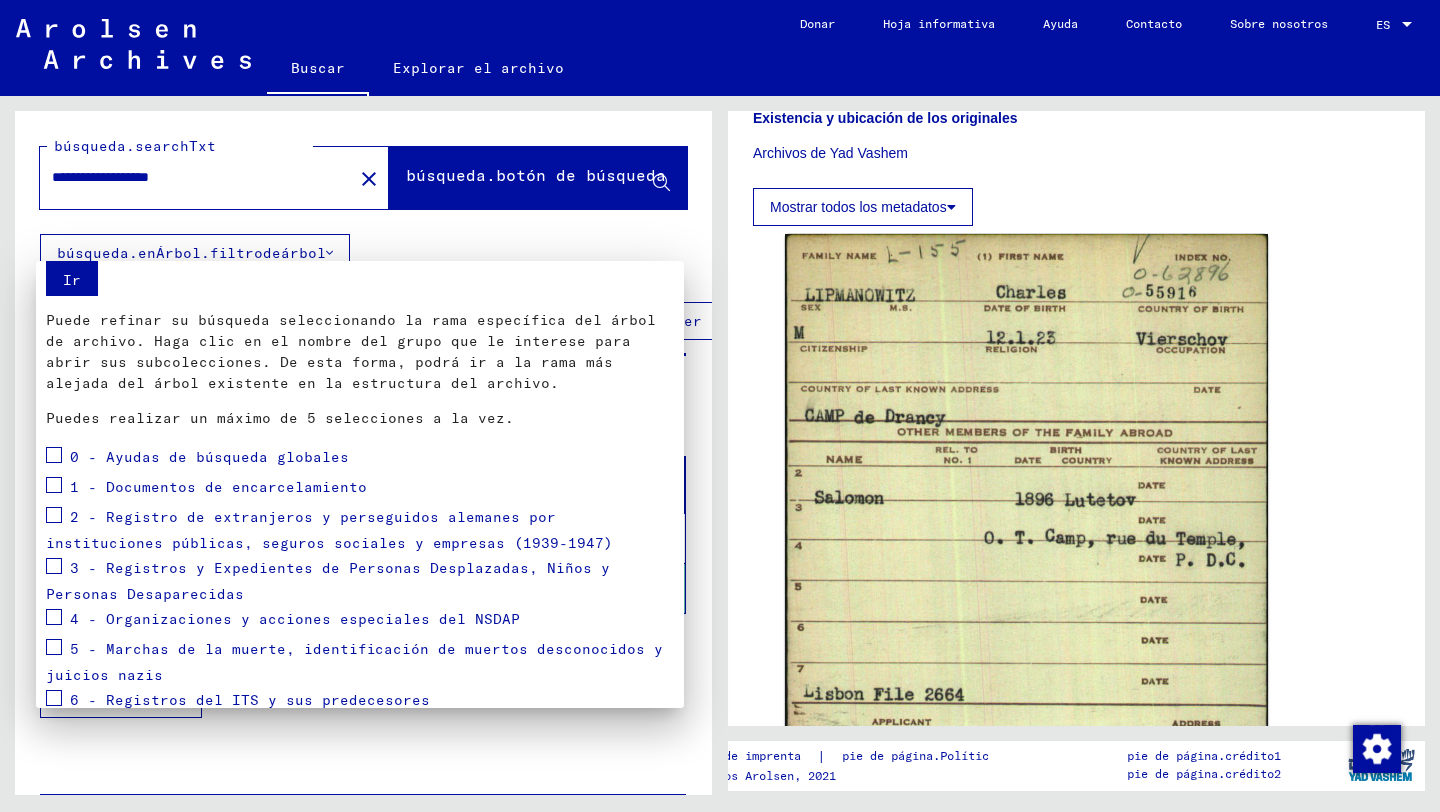 scroll, scrollTop: 43, scrollLeft: 0, axis: vertical 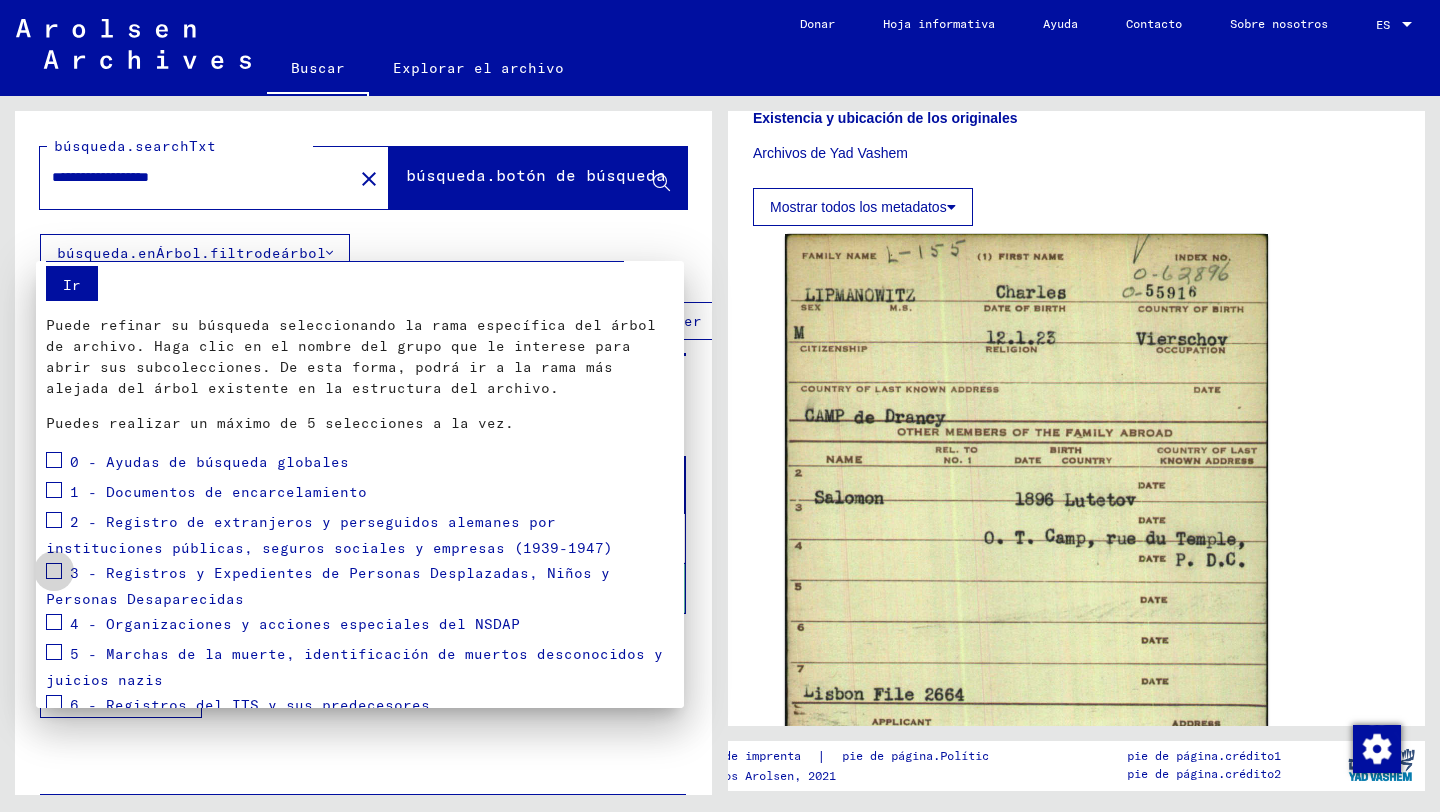 click at bounding box center [54, 571] 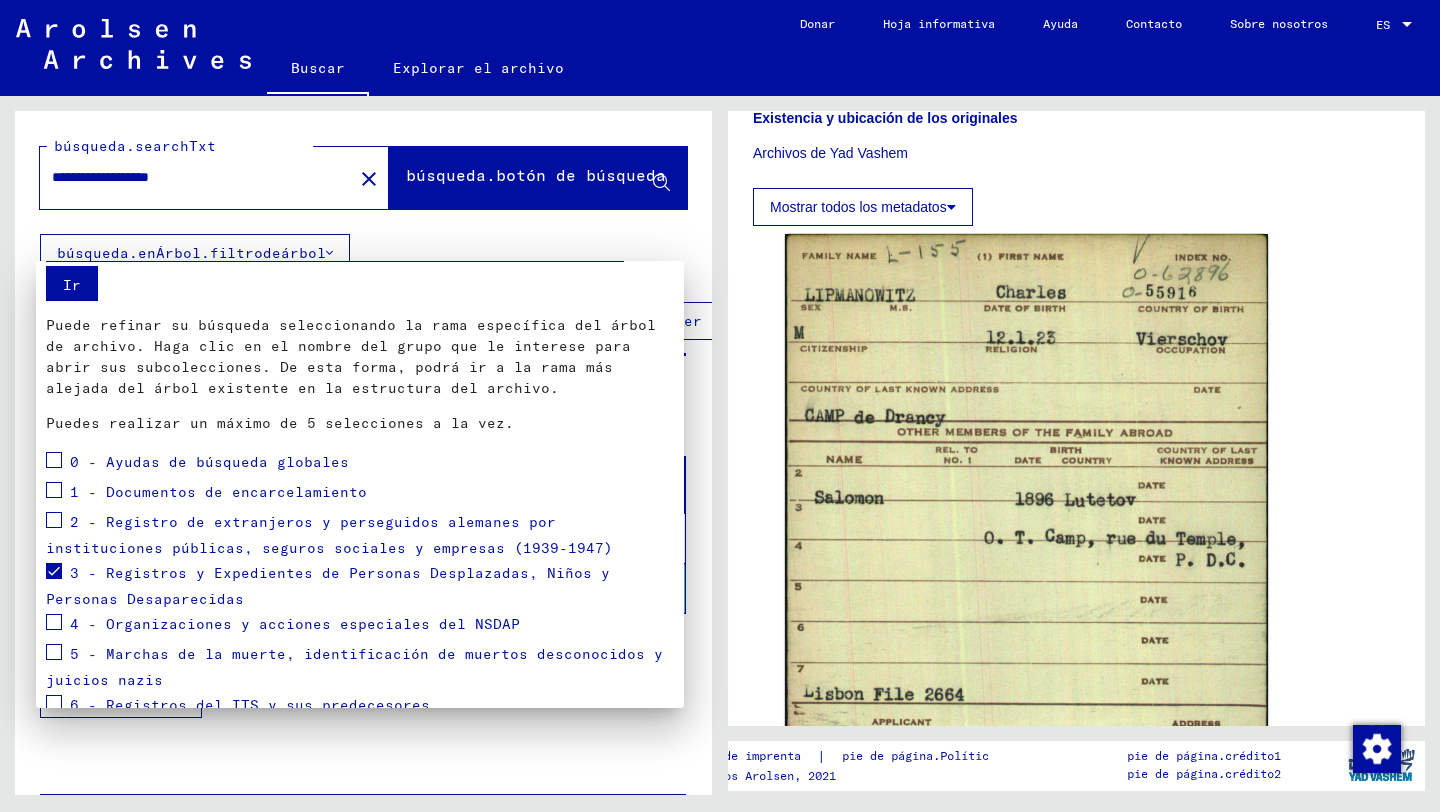 click at bounding box center [54, 523] 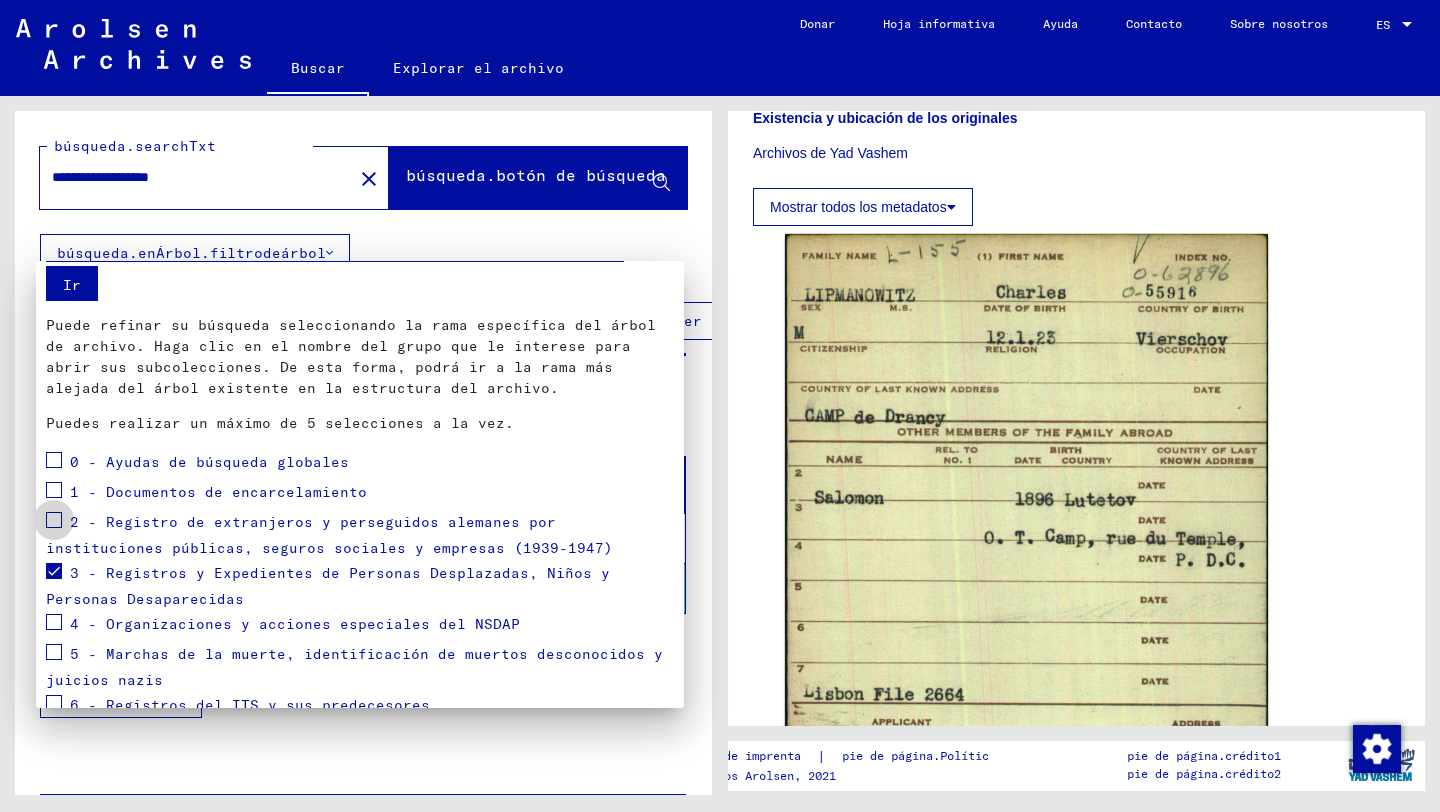 click at bounding box center (54, 520) 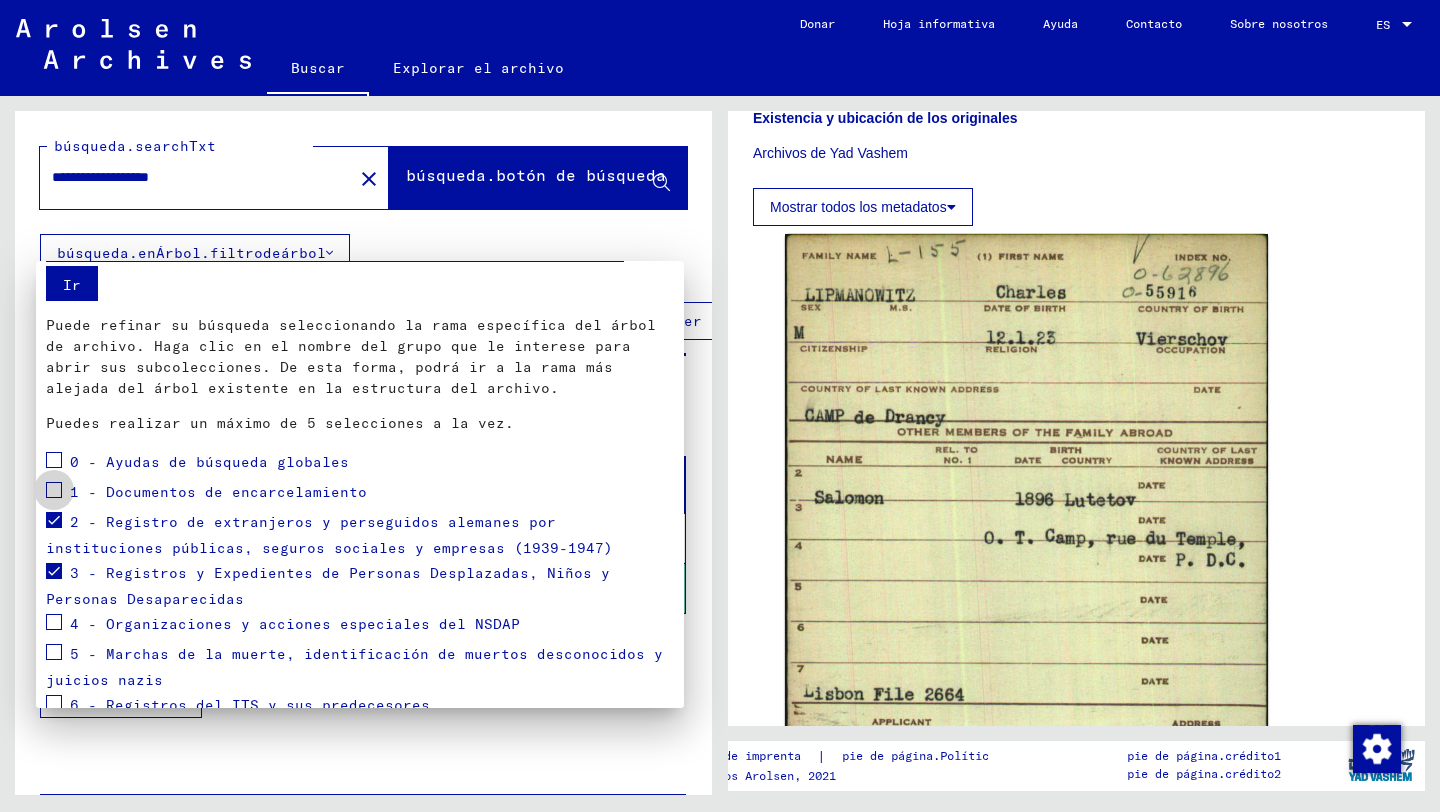 click at bounding box center [54, 490] 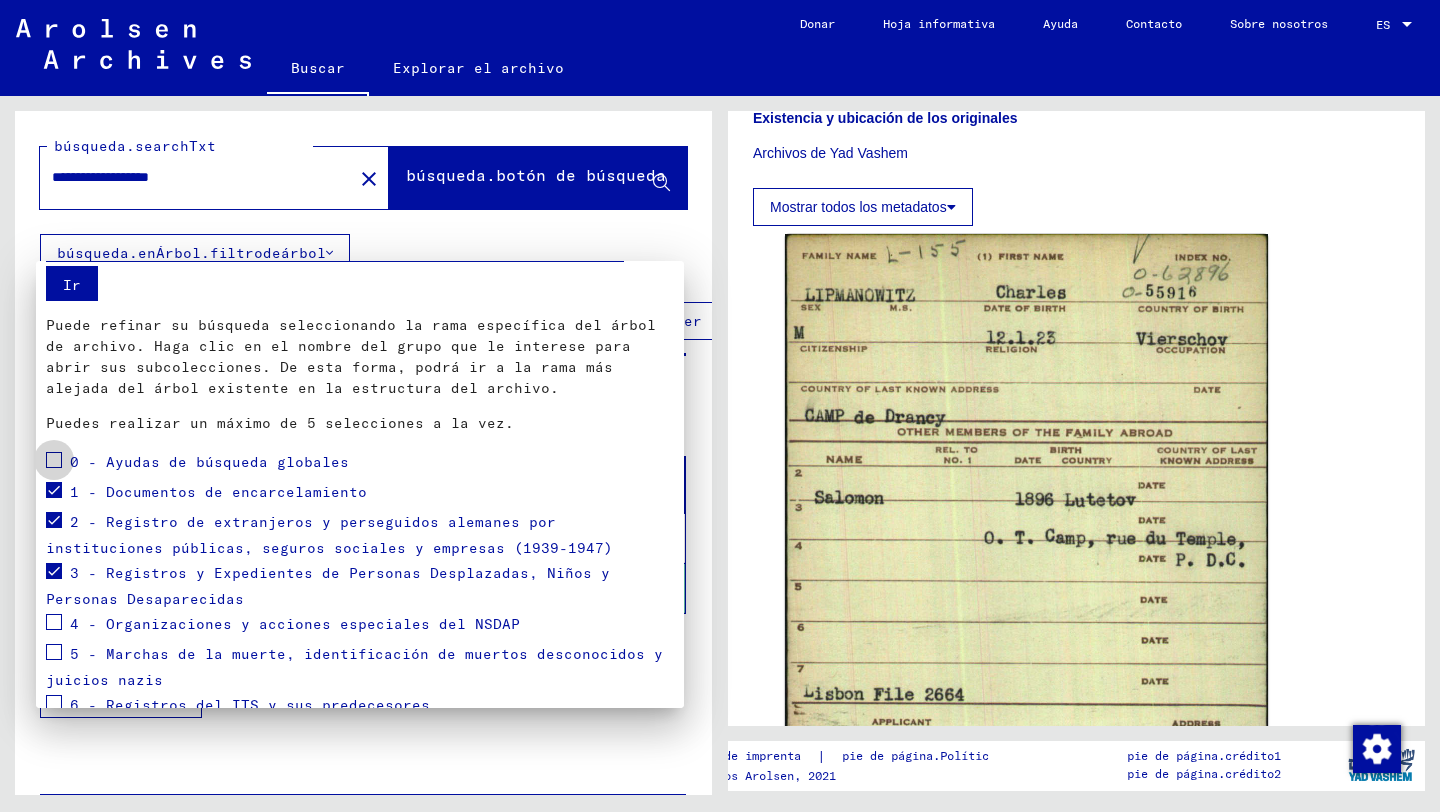 click at bounding box center (54, 458) 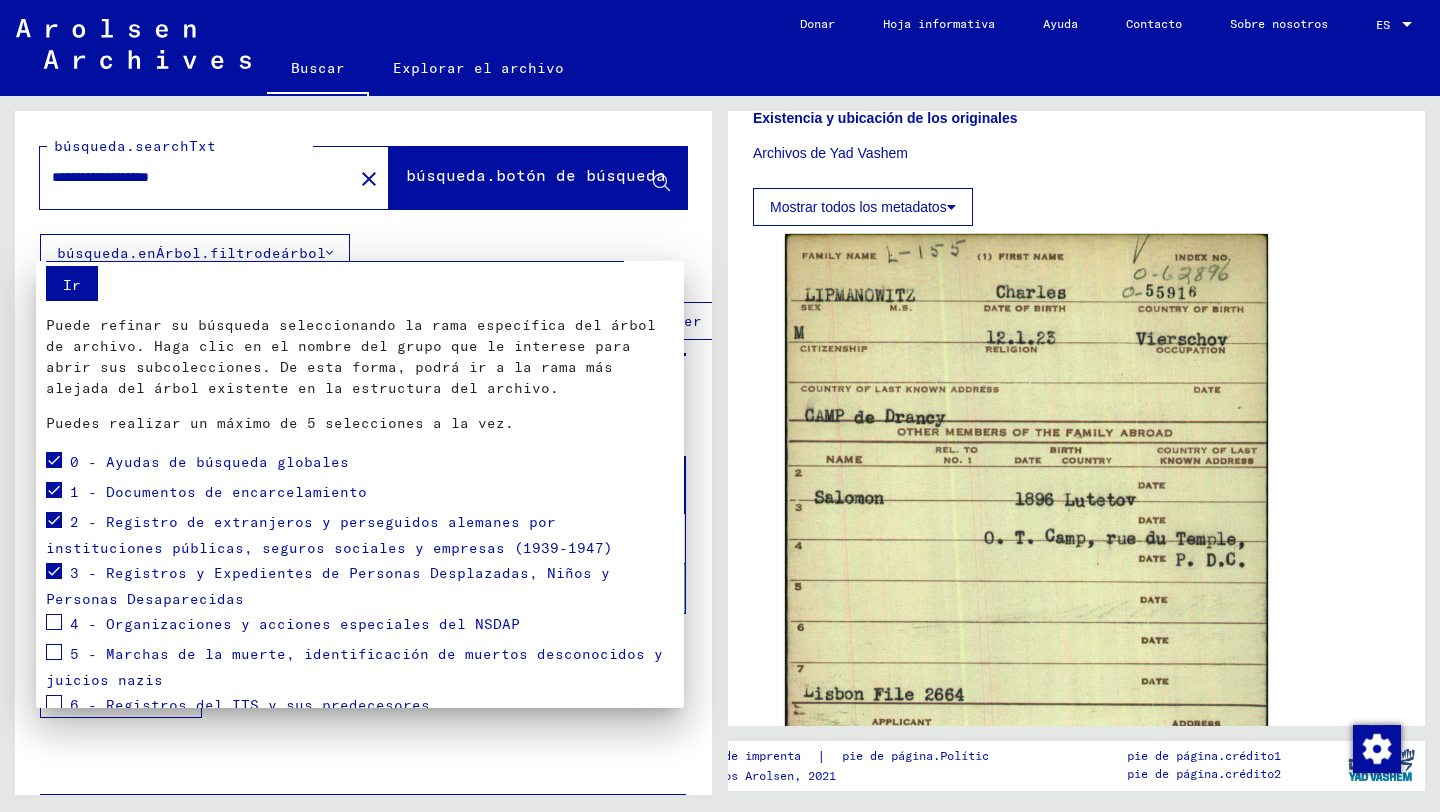 scroll, scrollTop: 102, scrollLeft: 0, axis: vertical 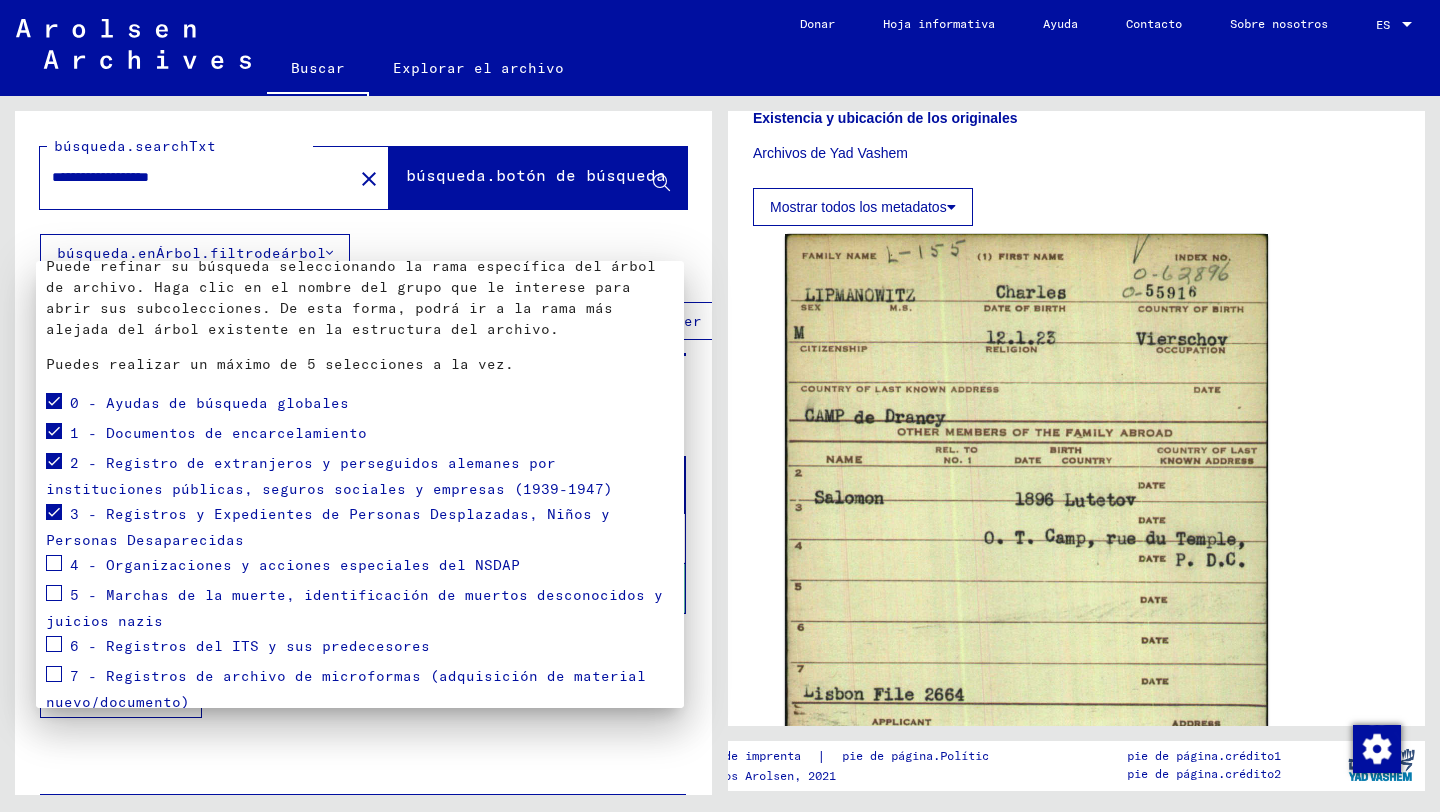 click at bounding box center [54, 563] 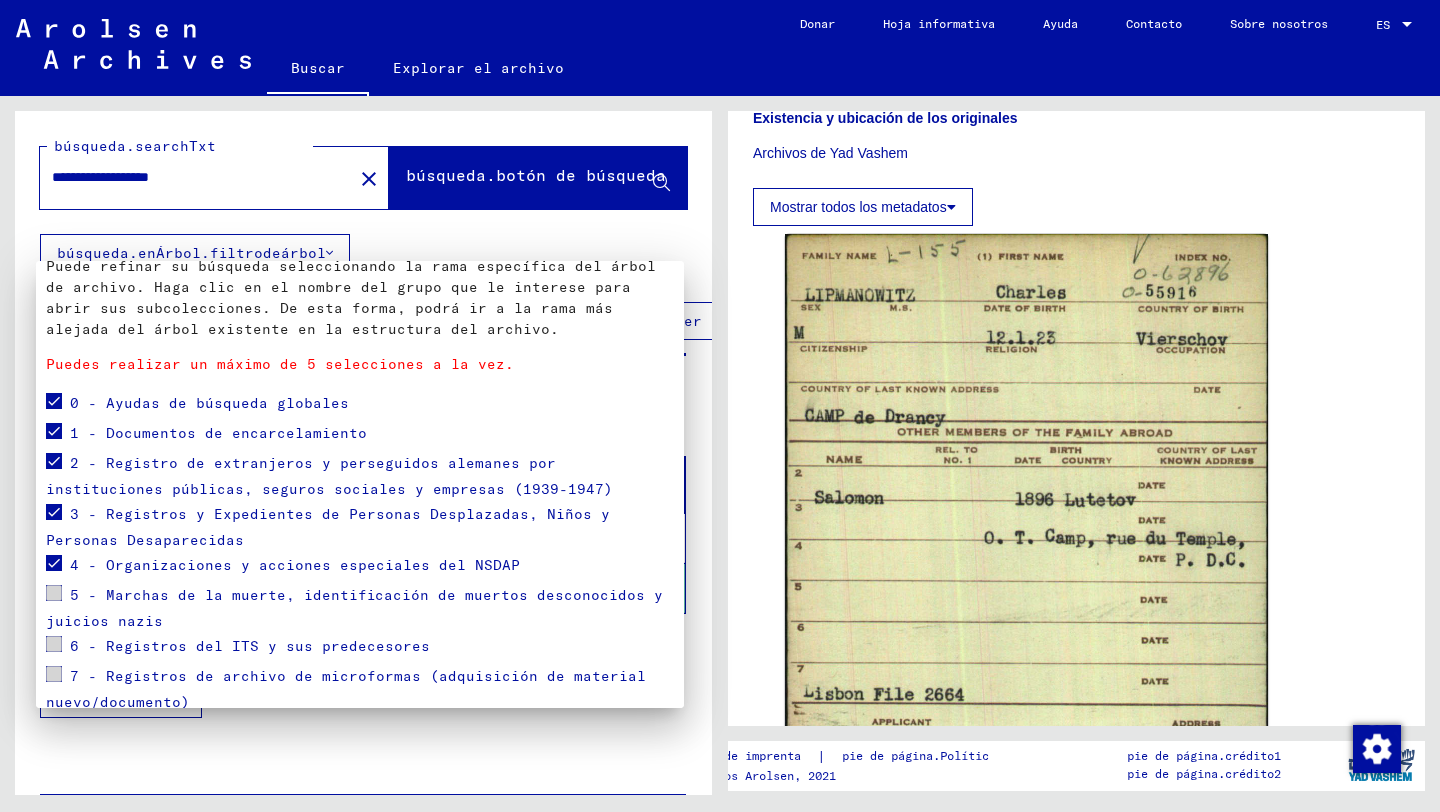 scroll, scrollTop: 199, scrollLeft: 0, axis: vertical 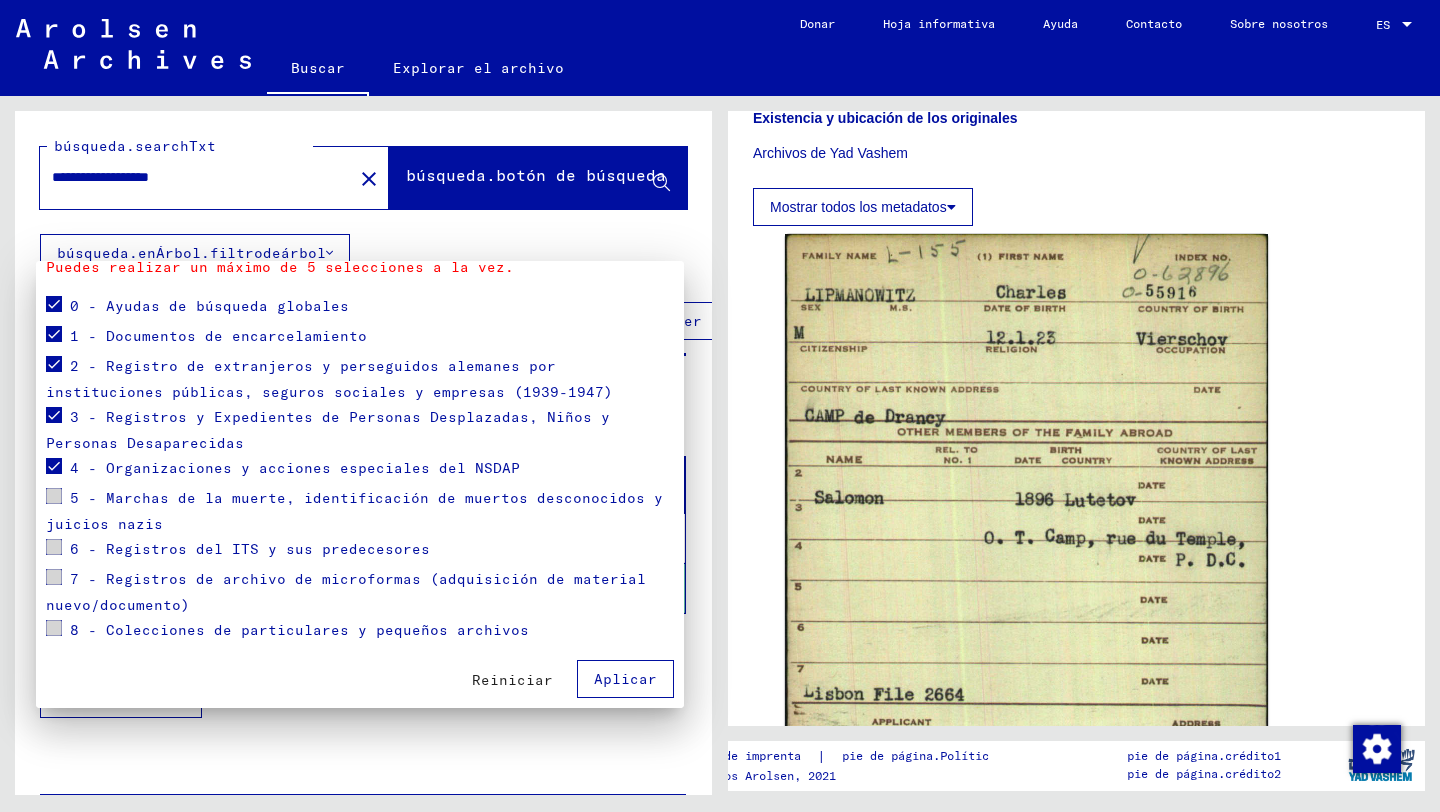 click on "Aplicar" at bounding box center (625, 679) 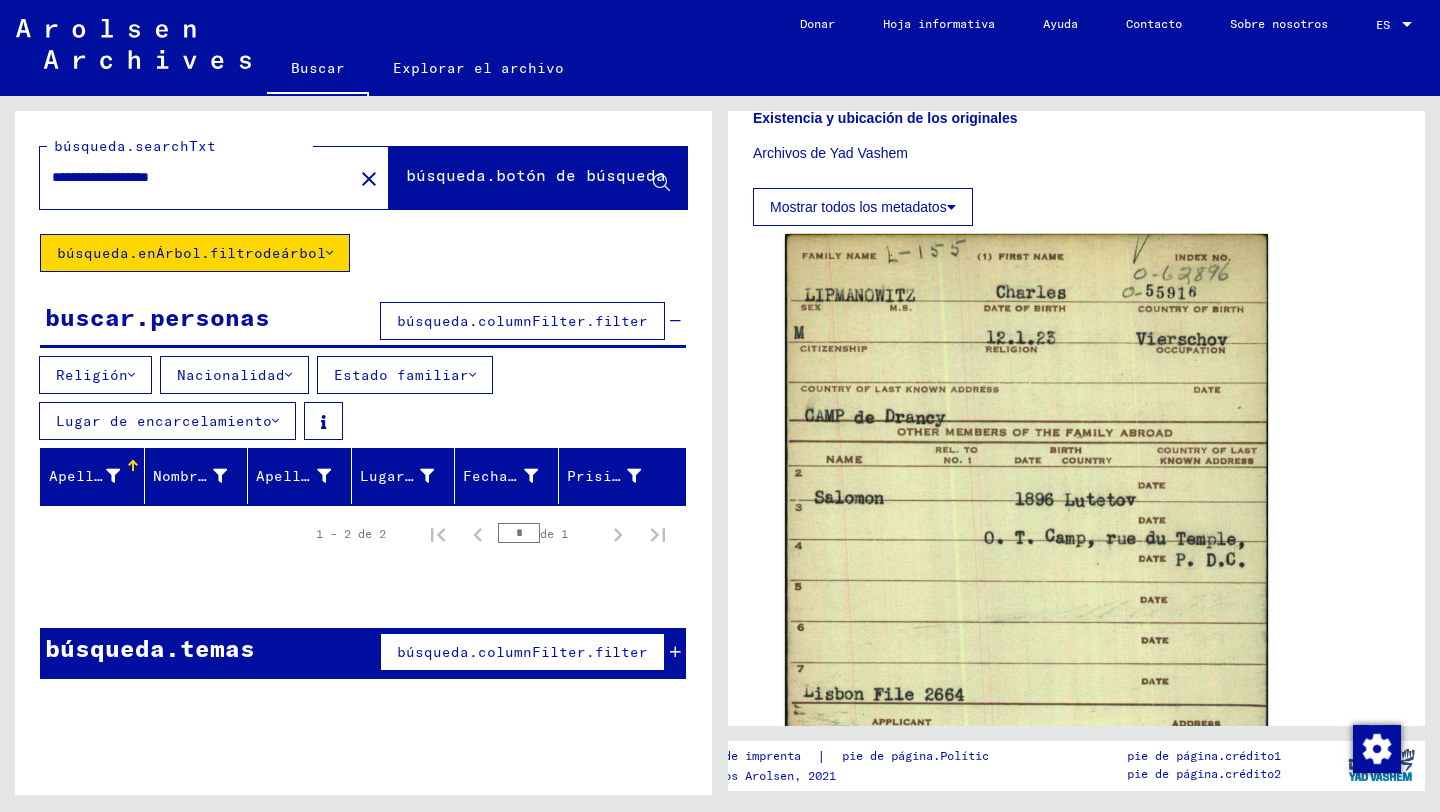 click on "Explorar el archivo" 